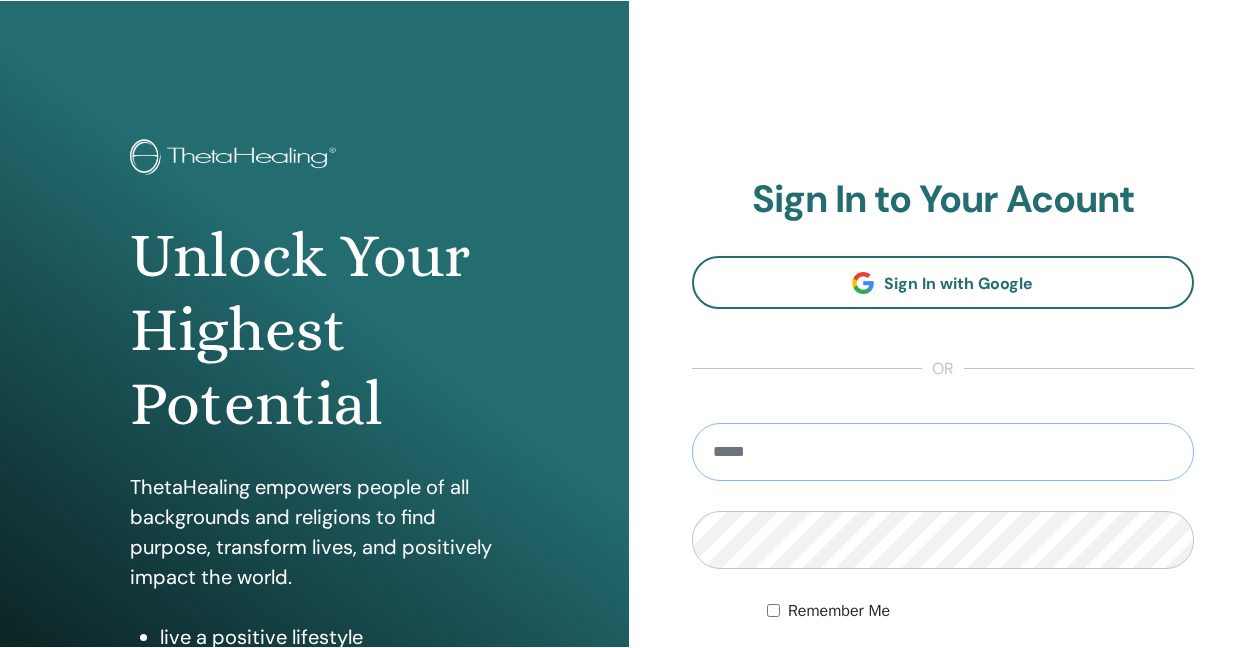 scroll, scrollTop: 0, scrollLeft: 0, axis: both 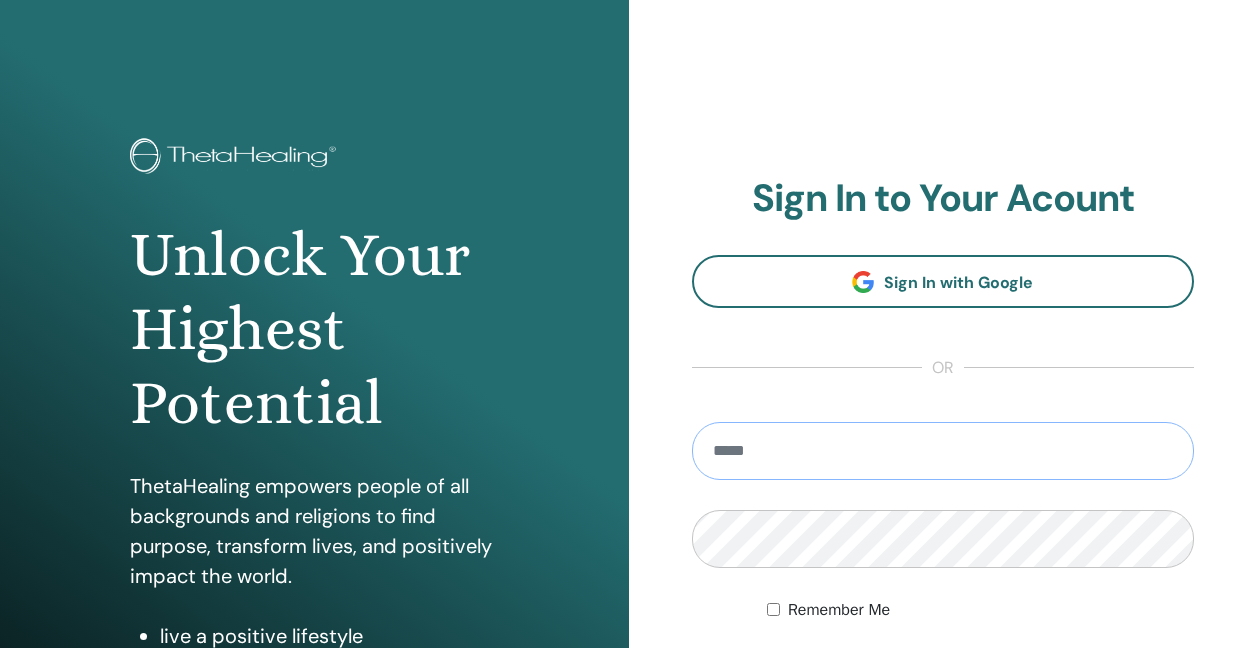 type on "**********" 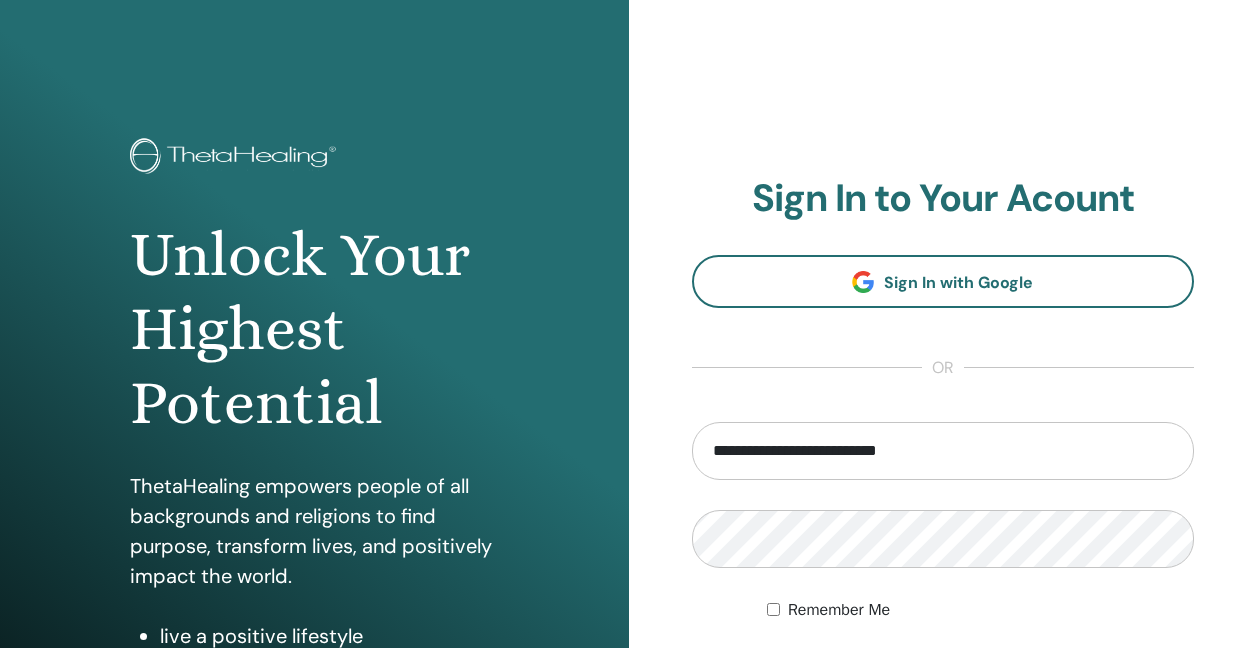 scroll, scrollTop: 73, scrollLeft: 0, axis: vertical 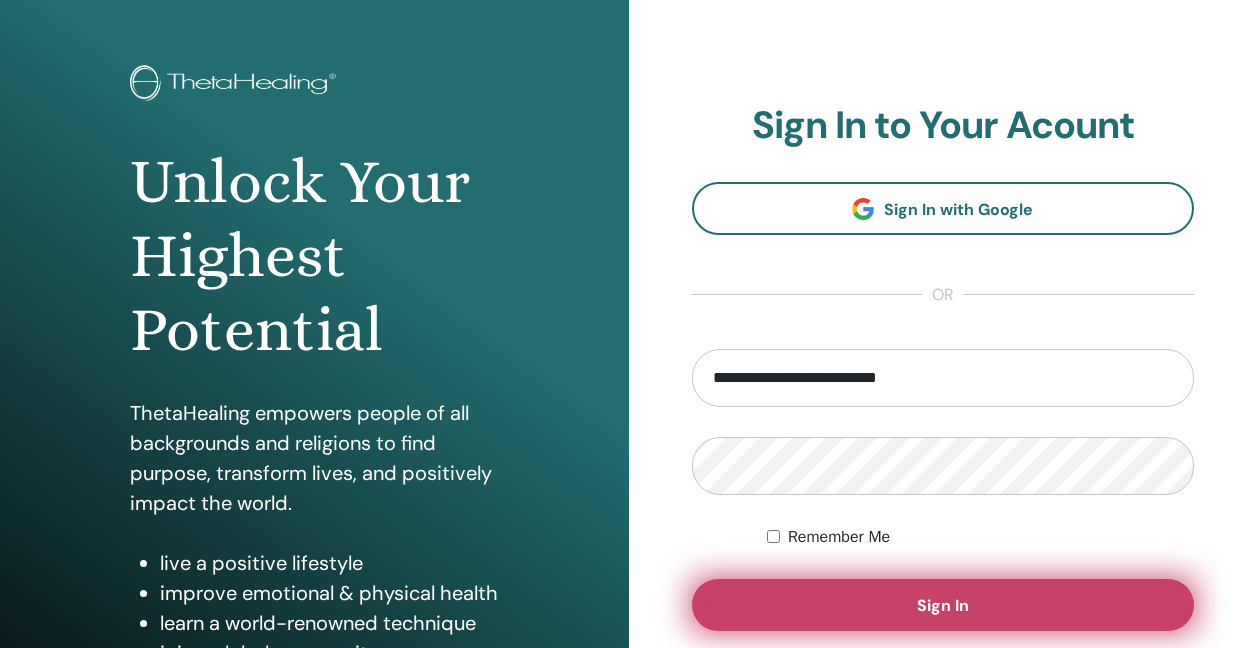 click on "Sign In" at bounding box center (943, 605) 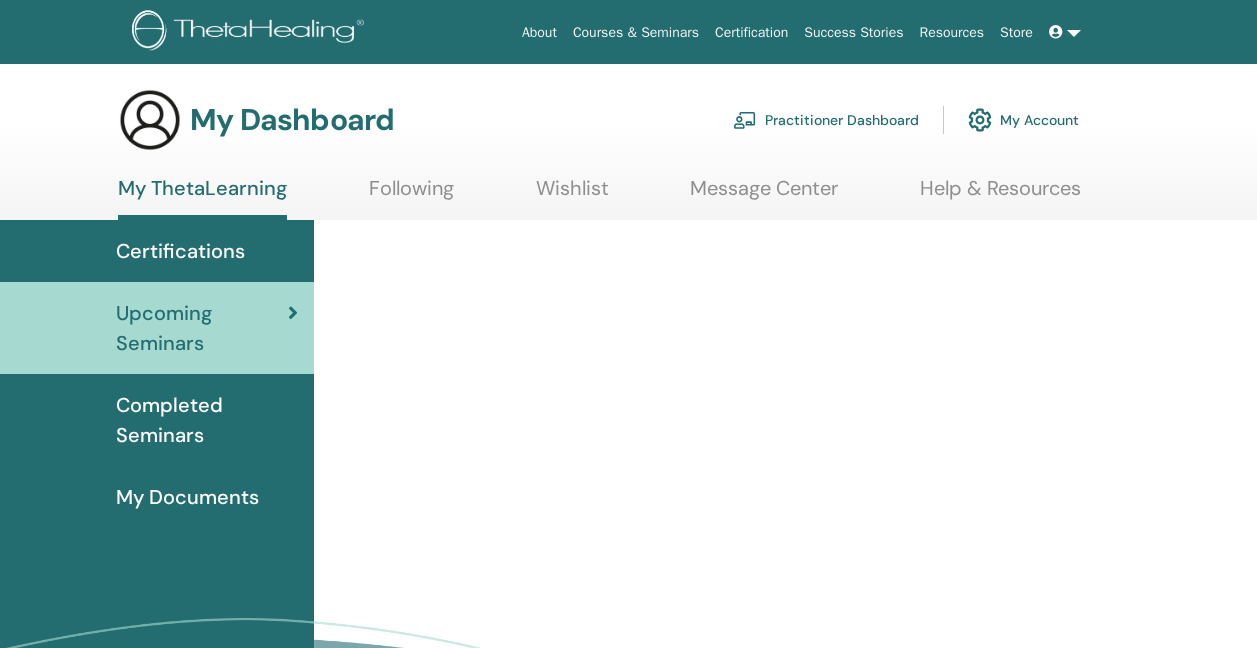 scroll, scrollTop: 0, scrollLeft: 0, axis: both 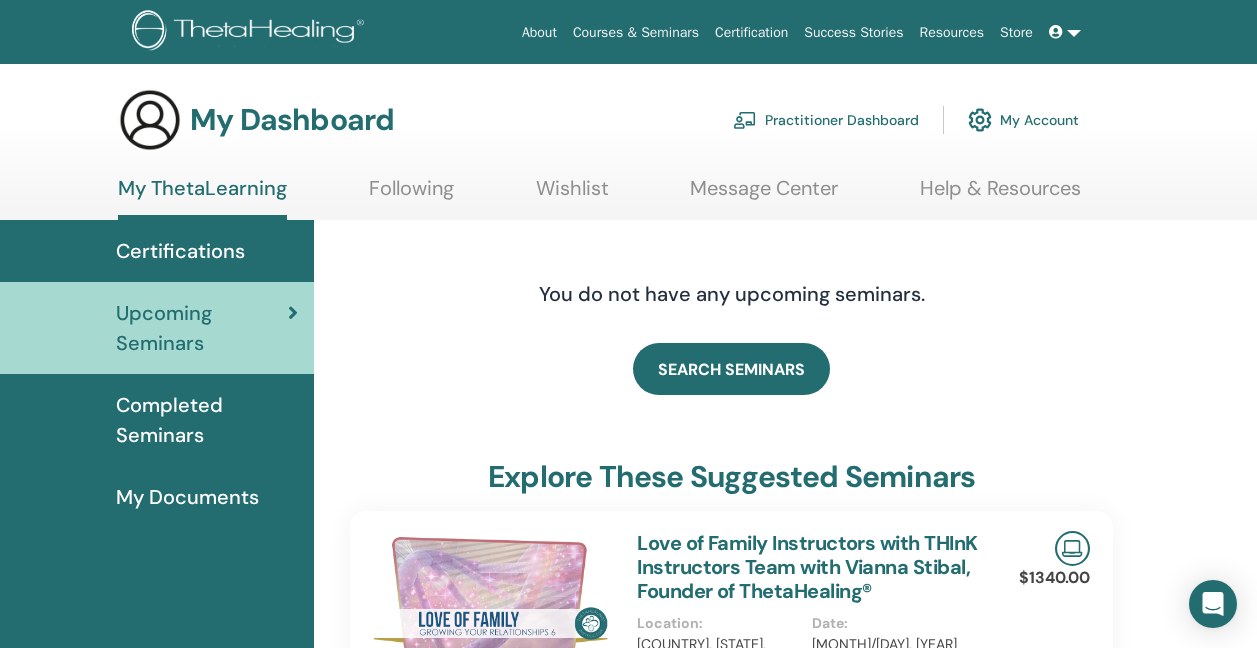 click on "Completed Seminars" at bounding box center [207, 420] 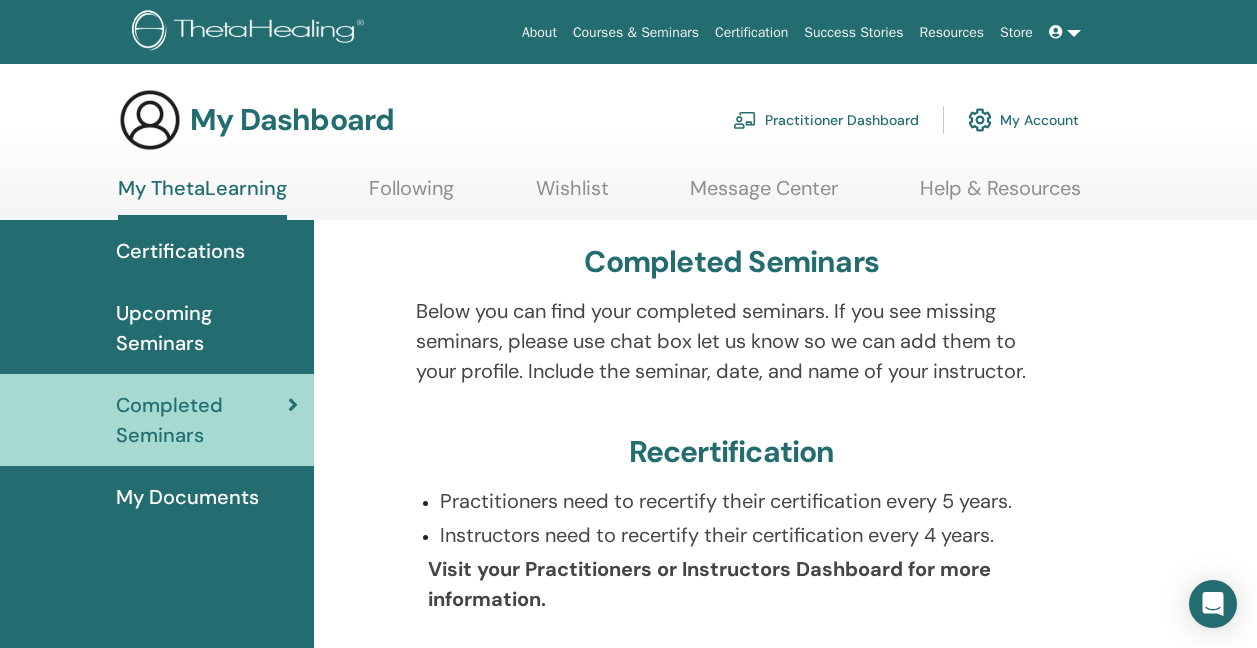 scroll, scrollTop: 0, scrollLeft: 0, axis: both 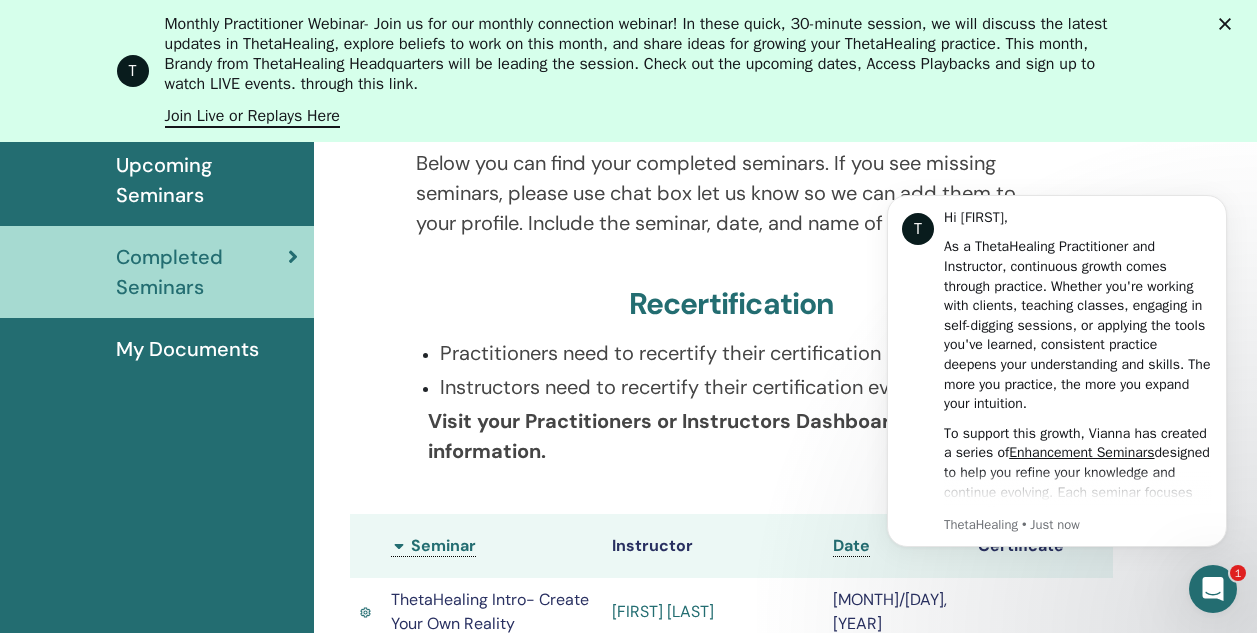 drag, startPoint x: 1262, startPoint y: 63, endPoint x: 375, endPoint y: 11, distance: 888.52295 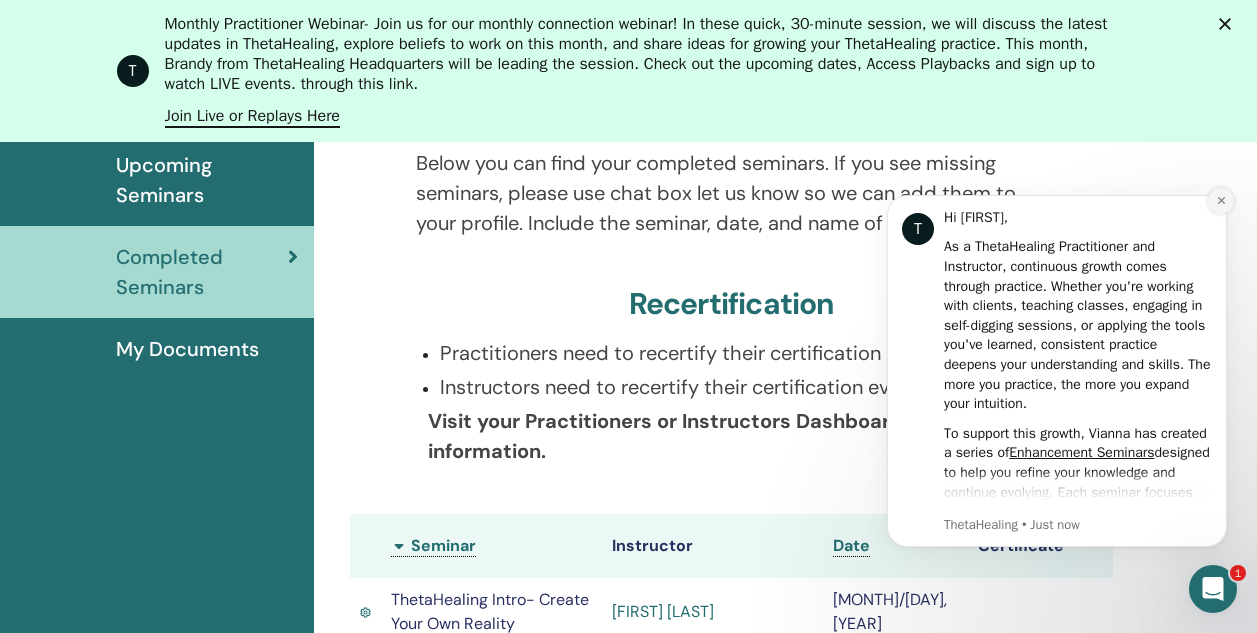 click 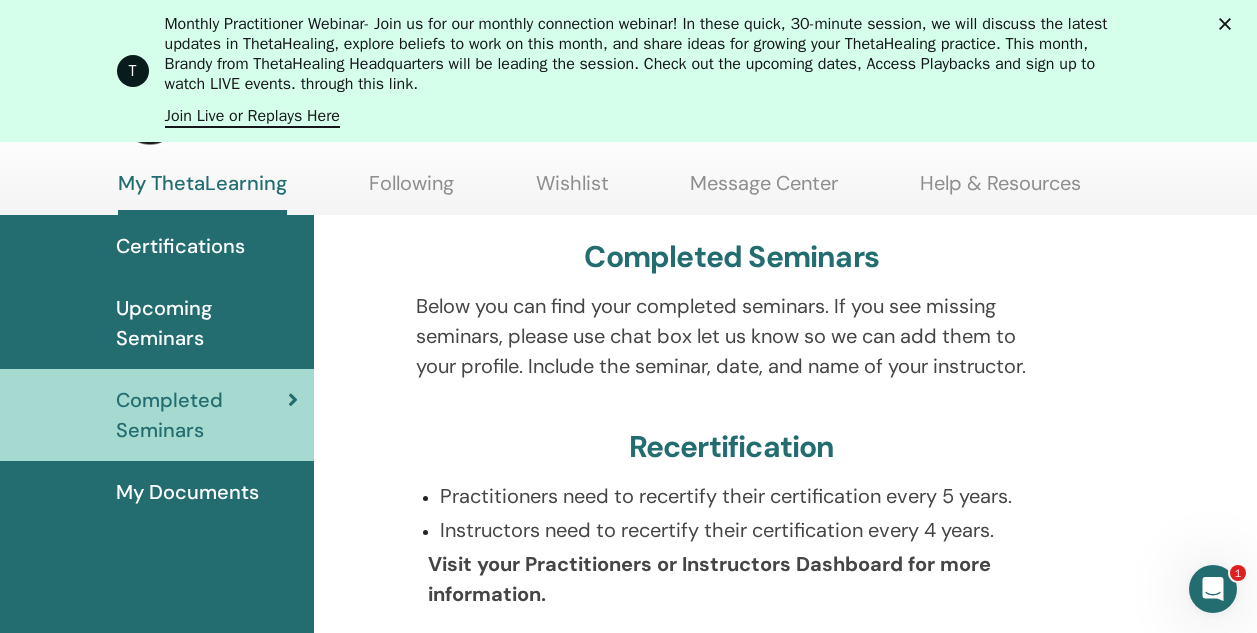 scroll, scrollTop: 174, scrollLeft: 0, axis: vertical 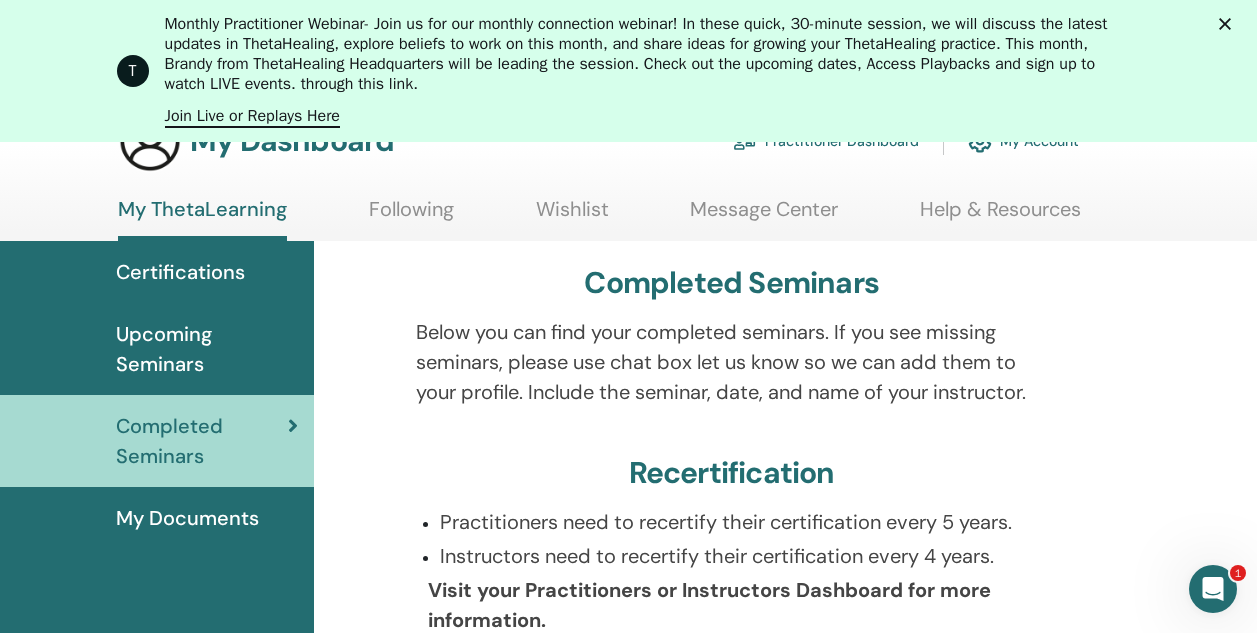 click on "T Monthly Practitioner Webinar  - Join us for our monthly connection webinar! In these quick, 30-minute session, we will discuss the latest updates in ThetaHealing, explore beliefs to work on this month, and share ideas for growing your ThetaHealing practice. This month, Brandy from ThetaHealing Headquarters will be leading the session. Check out the upcoming dates, Access Playbacks and sign up to watch LIVE events. through this link. Join Live or Replays Here" at bounding box center [628, 71] 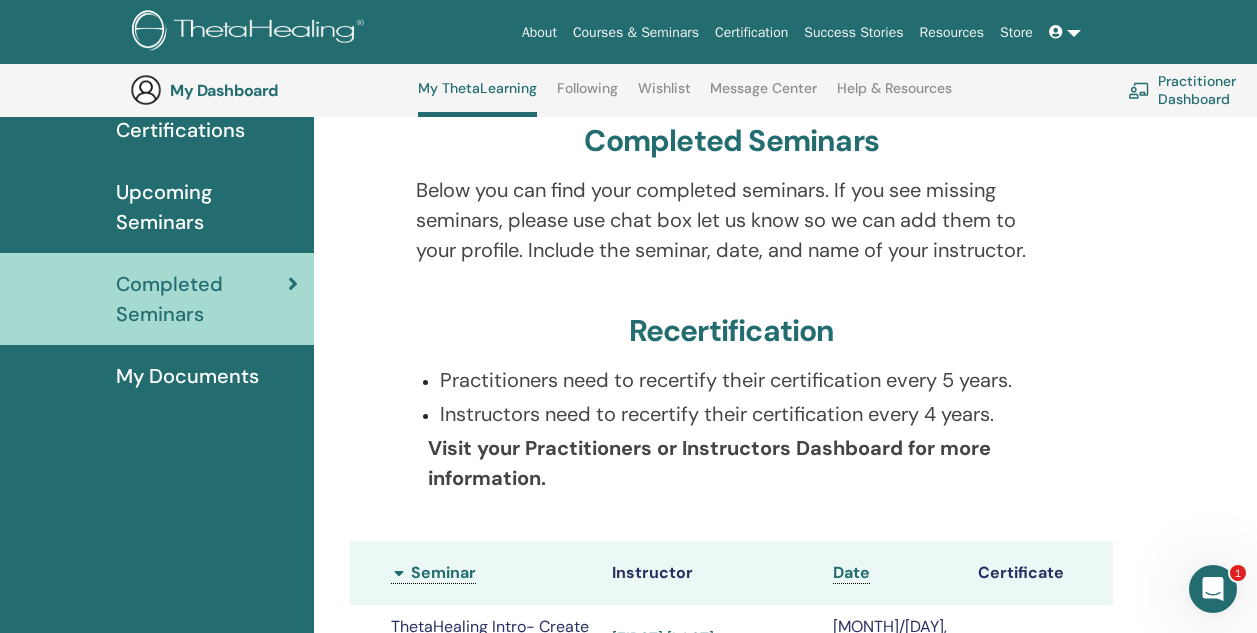 click on "Certifications" at bounding box center (180, 130) 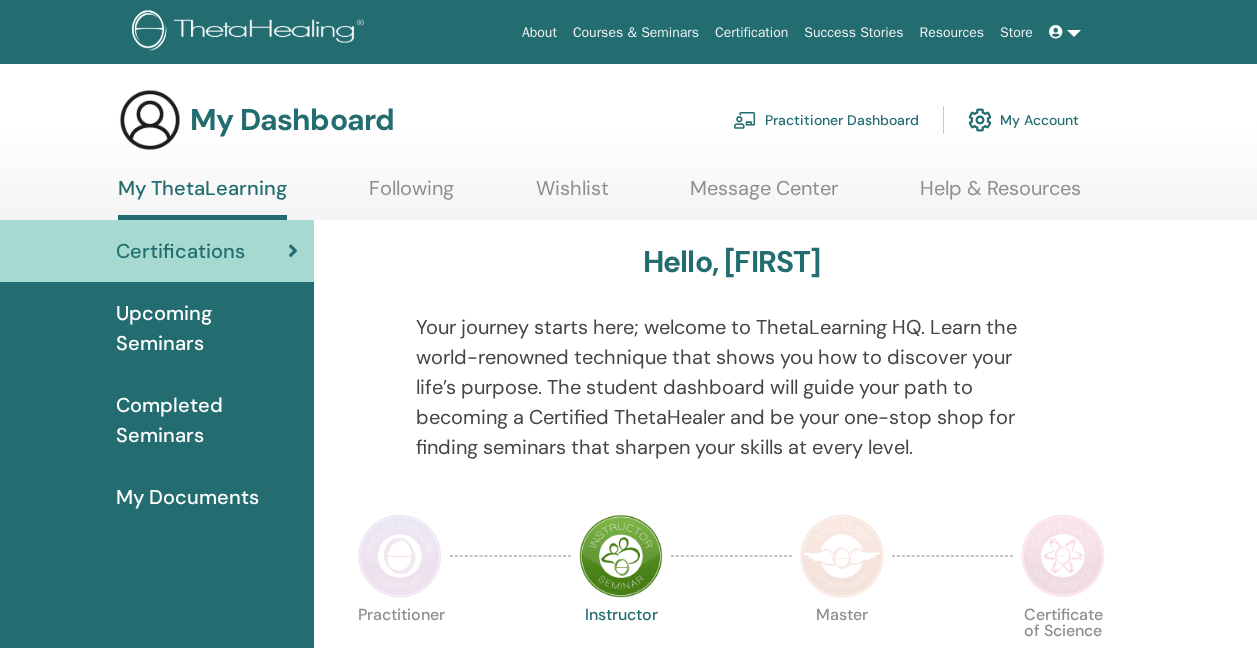 scroll, scrollTop: 0, scrollLeft: 0, axis: both 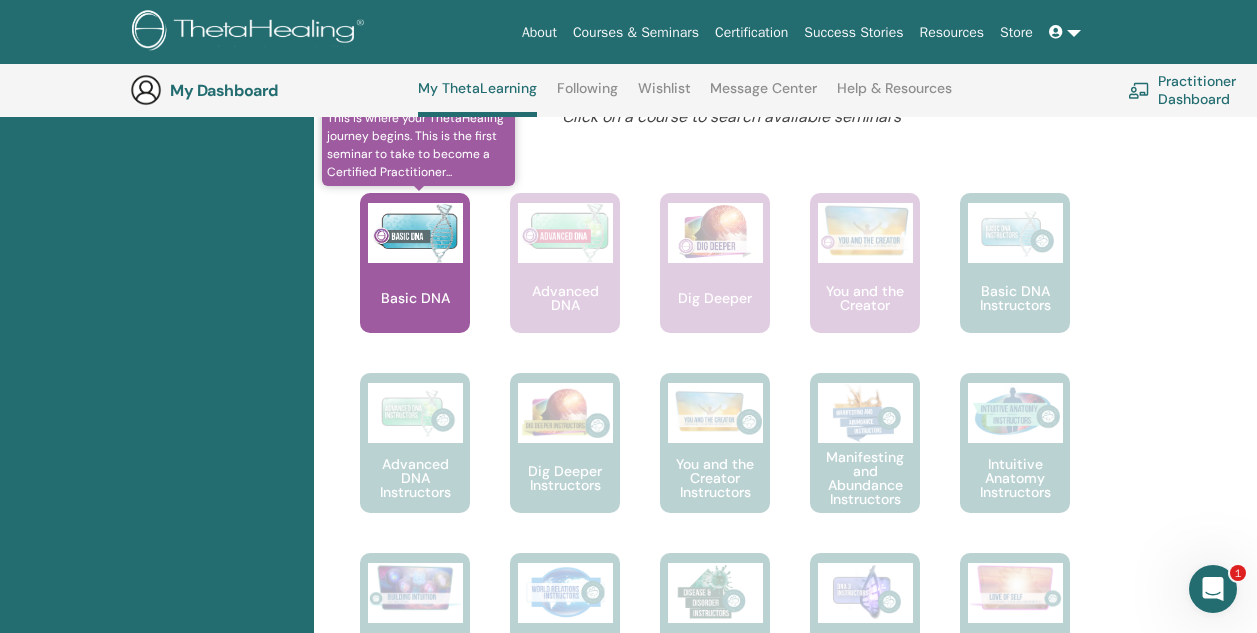 click on "Basic DNA" at bounding box center [415, 263] 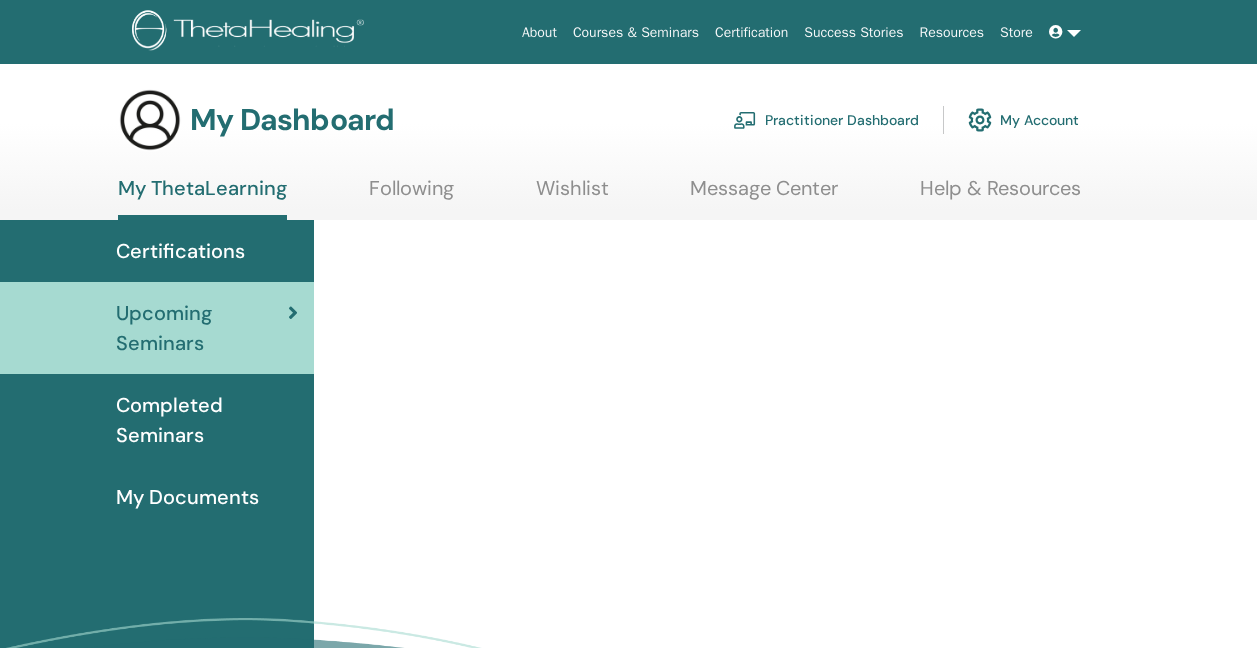 scroll, scrollTop: 0, scrollLeft: 0, axis: both 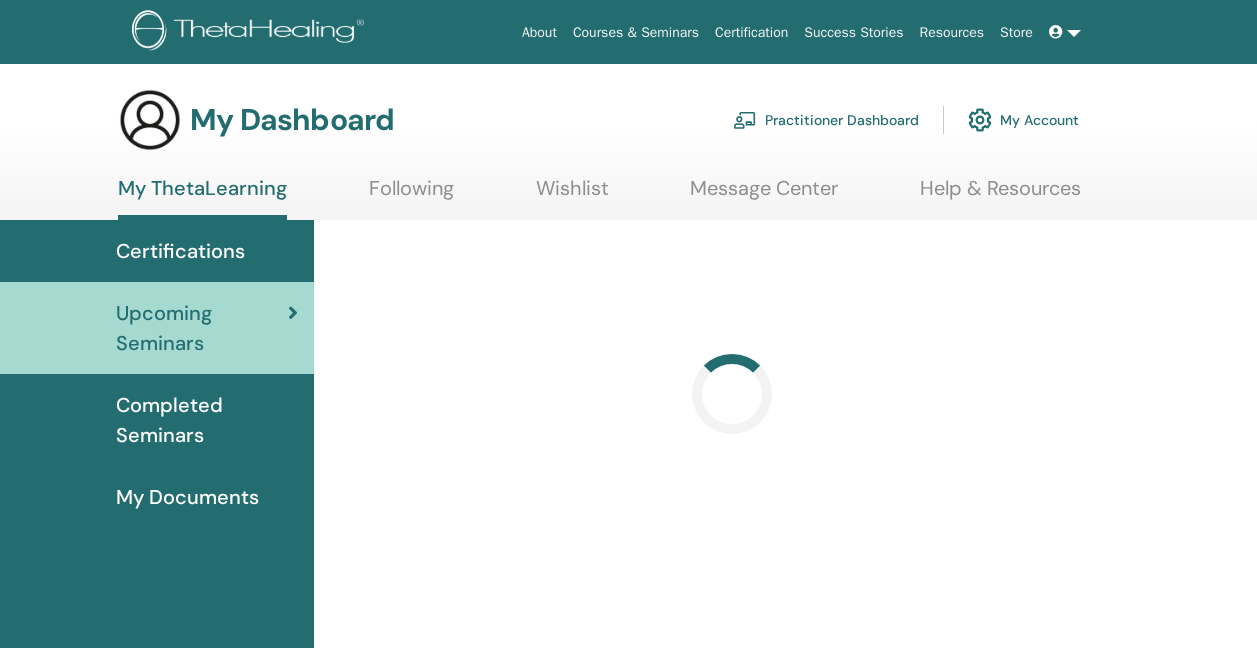 click on "Completed Seminars" at bounding box center (207, 420) 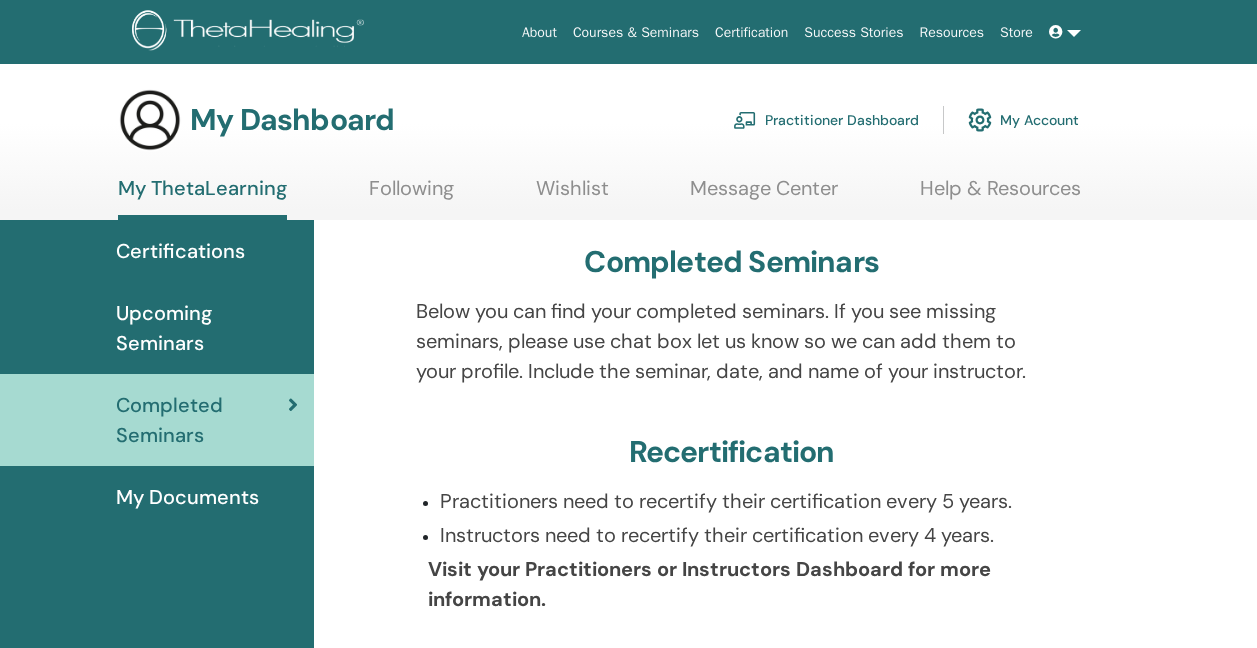 scroll, scrollTop: 0, scrollLeft: 0, axis: both 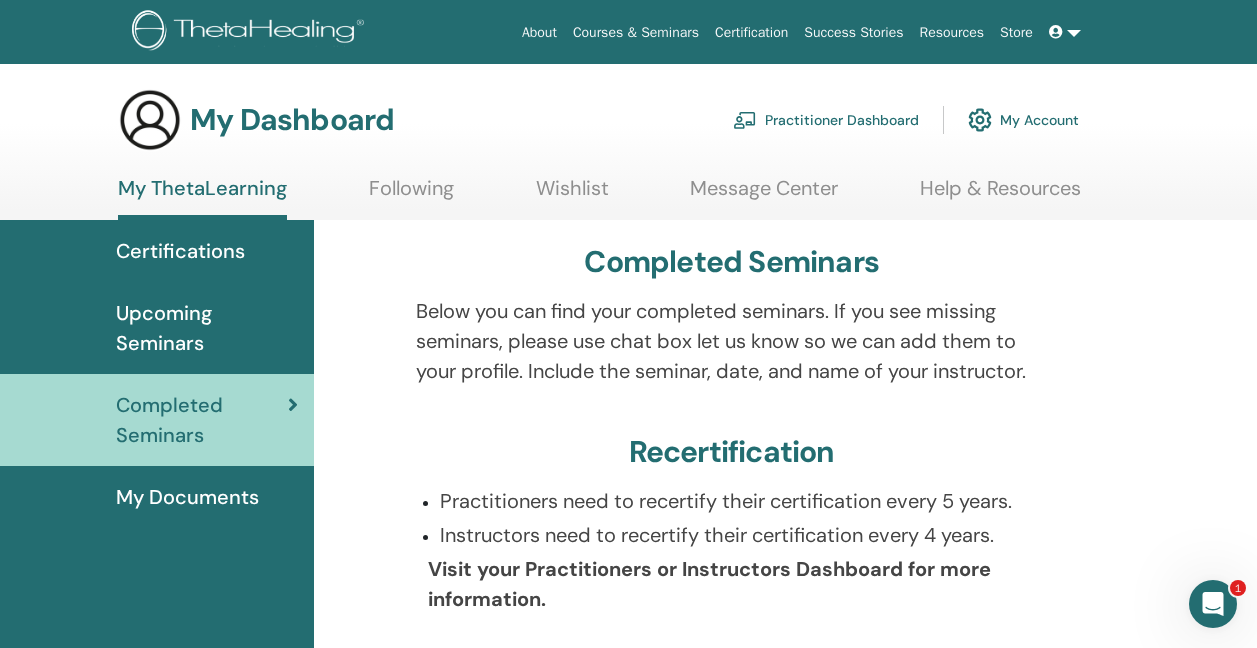 click on "Following" at bounding box center (411, 195) 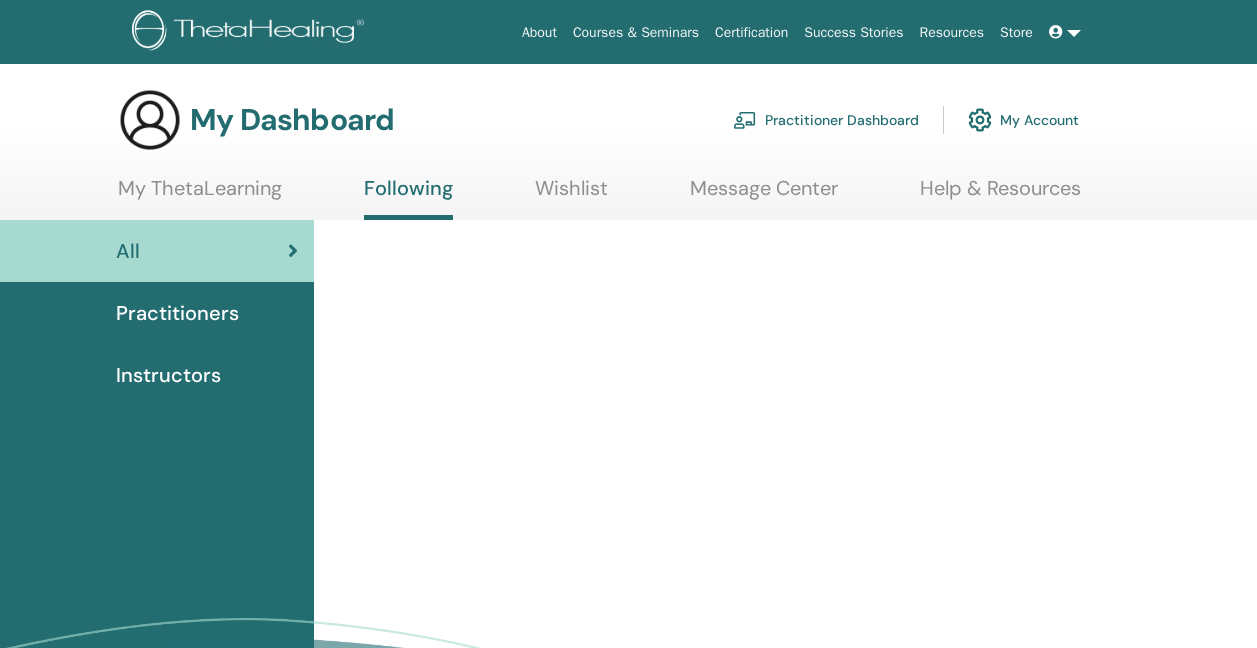 scroll, scrollTop: 0, scrollLeft: 0, axis: both 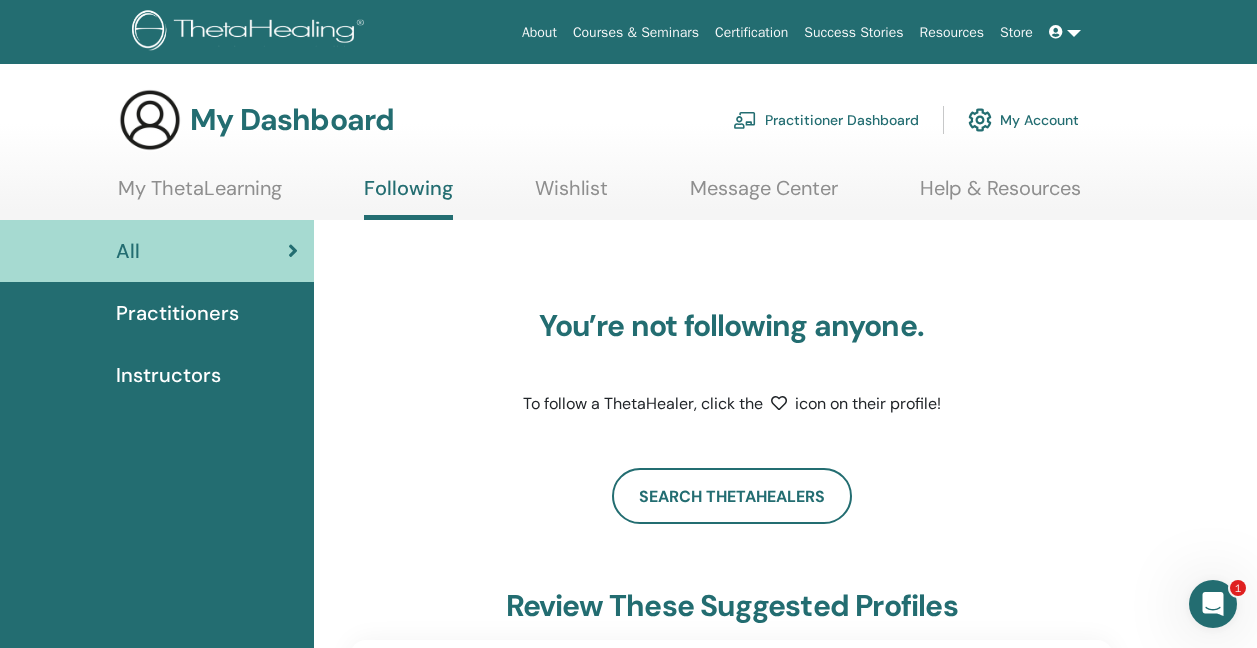 click on "My ThetaLearning" at bounding box center [200, 195] 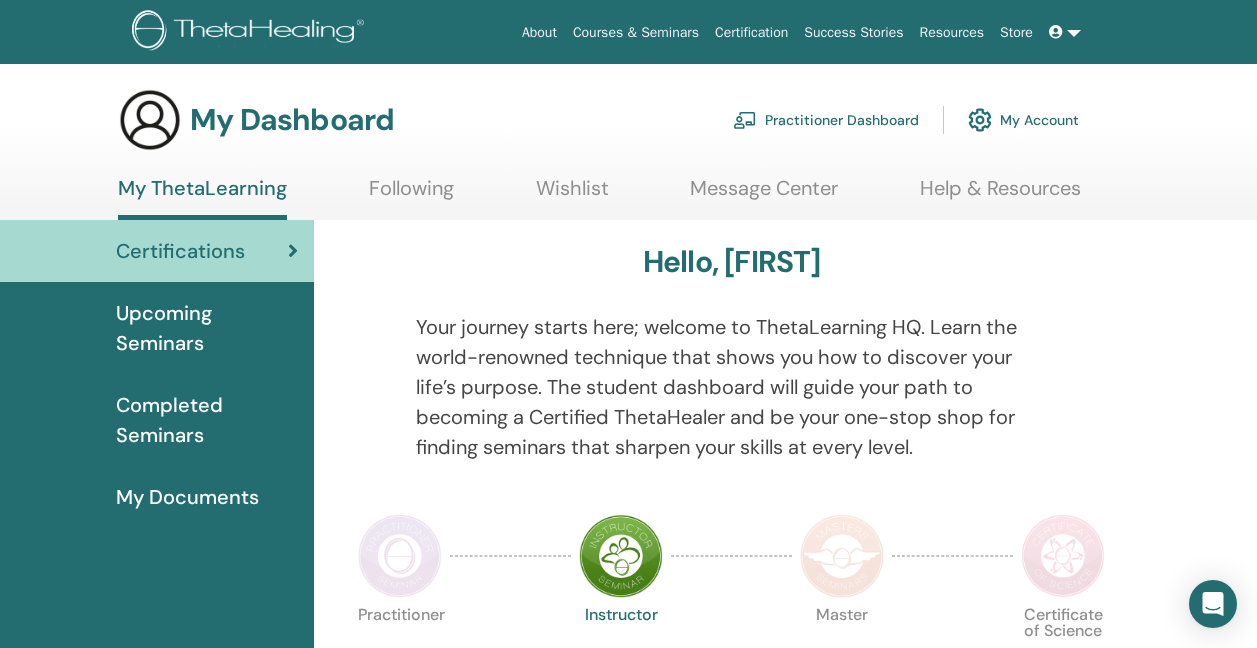 scroll, scrollTop: 0, scrollLeft: 0, axis: both 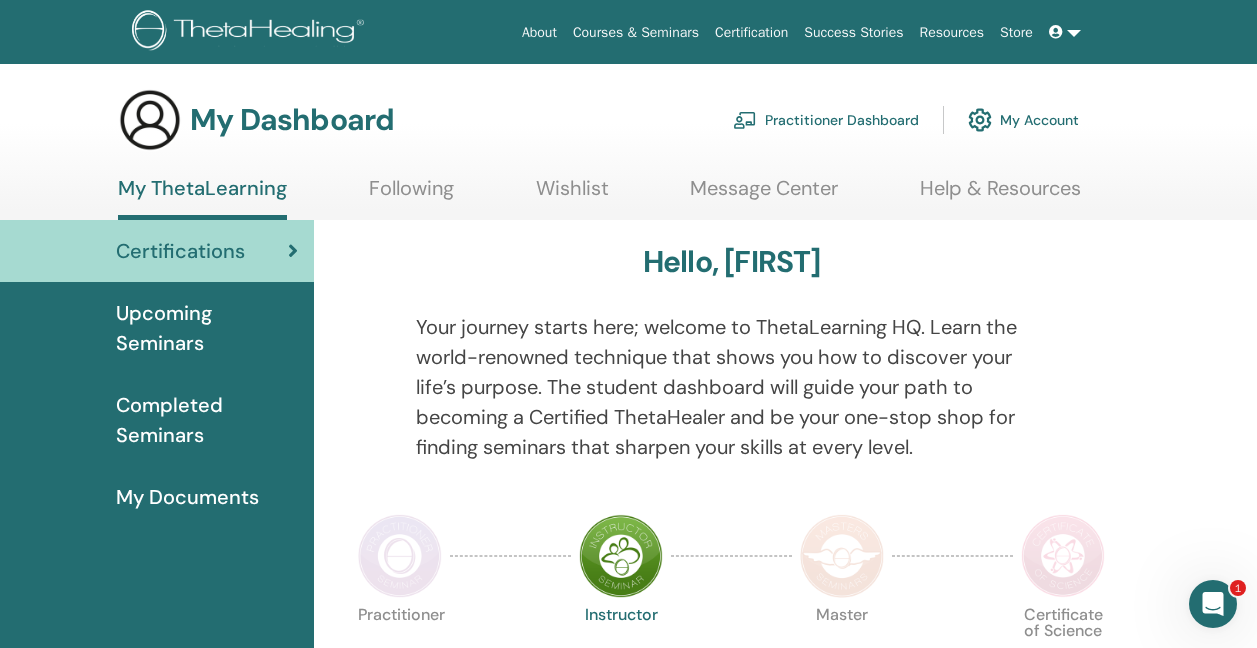 click on "Completed Seminars" at bounding box center (207, 420) 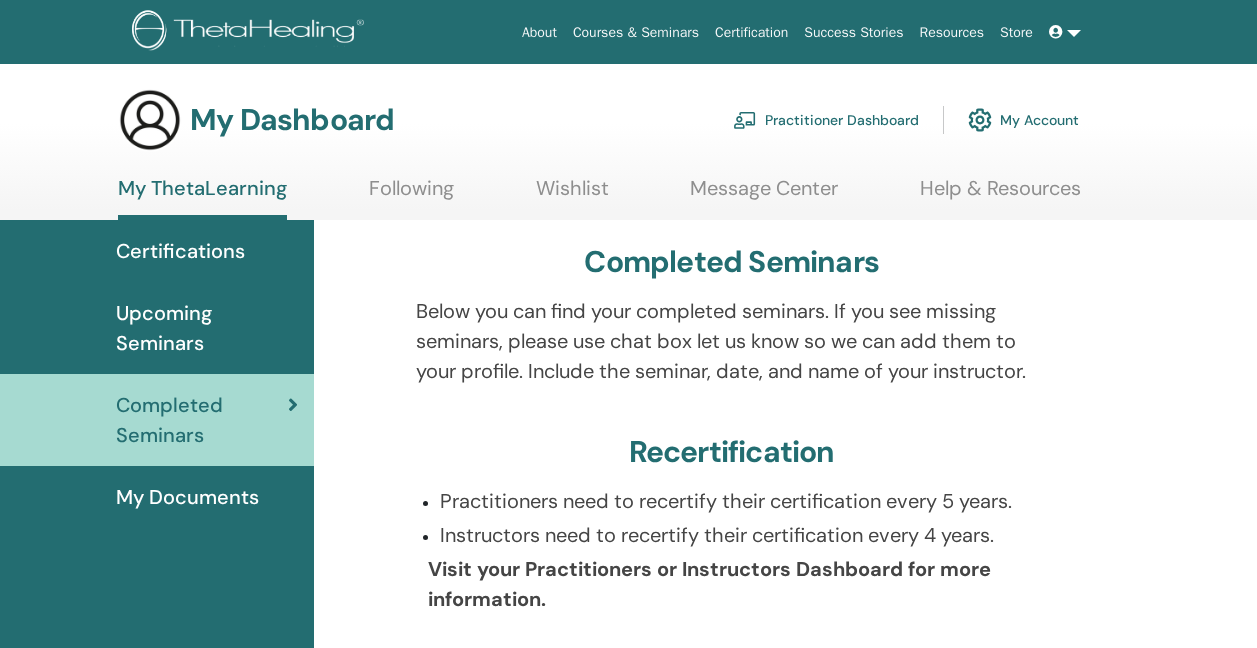 scroll, scrollTop: 0, scrollLeft: 0, axis: both 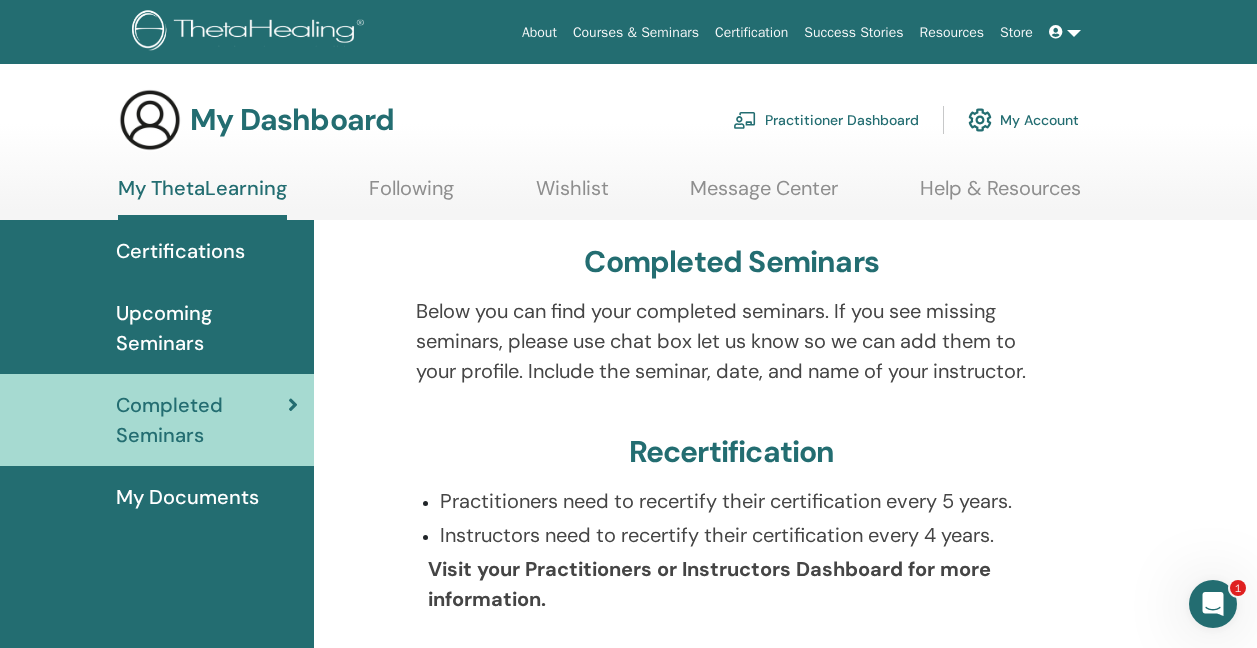 click at bounding box center (1065, 32) 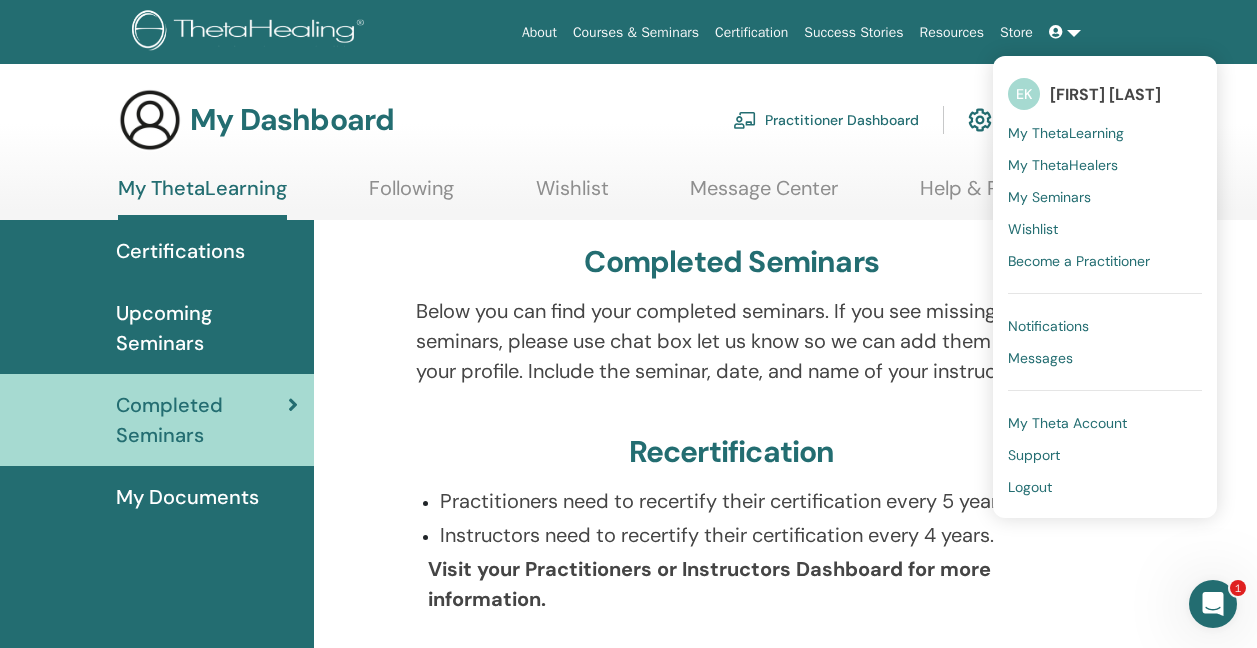 click on "My Dashboard
Practitioner Dashboard
My Account" at bounding box center (598, 120) 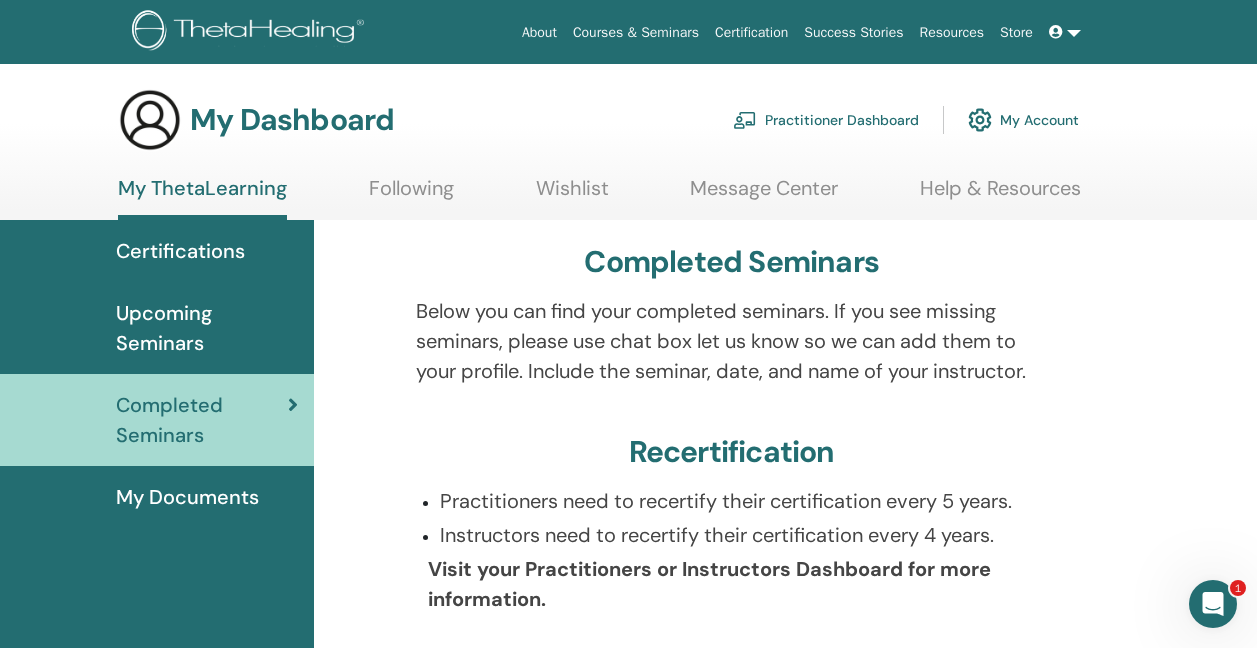 click at bounding box center [1056, 32] 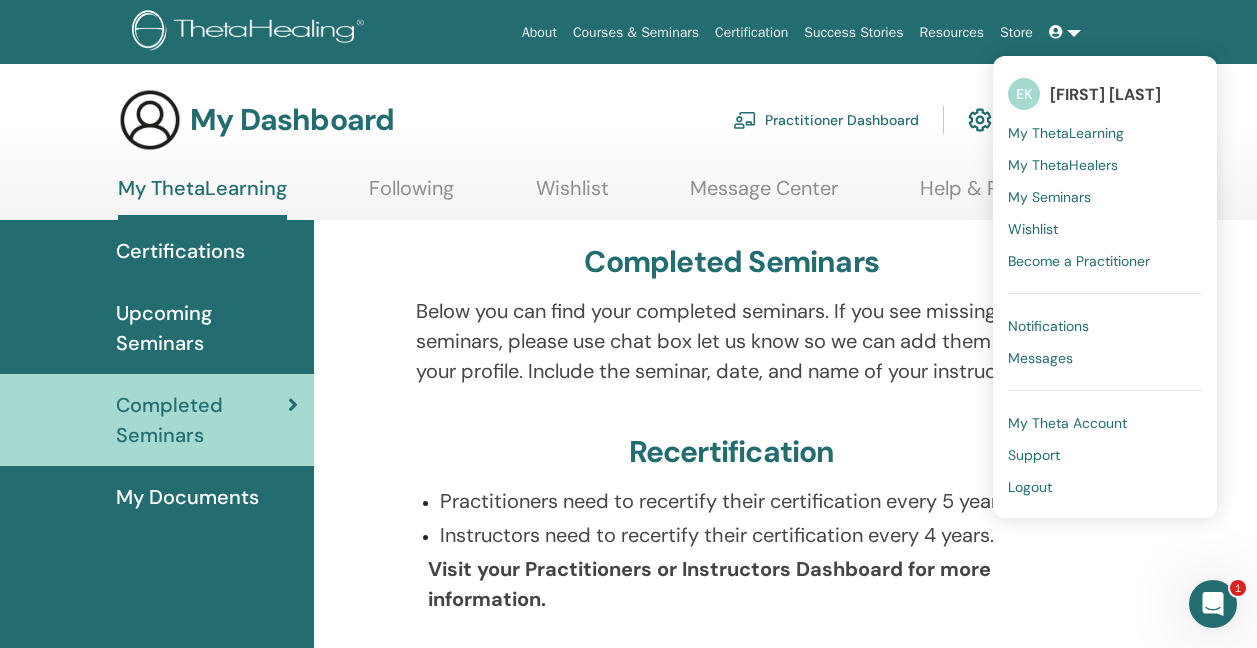 click on "Resources" at bounding box center (952, 32) 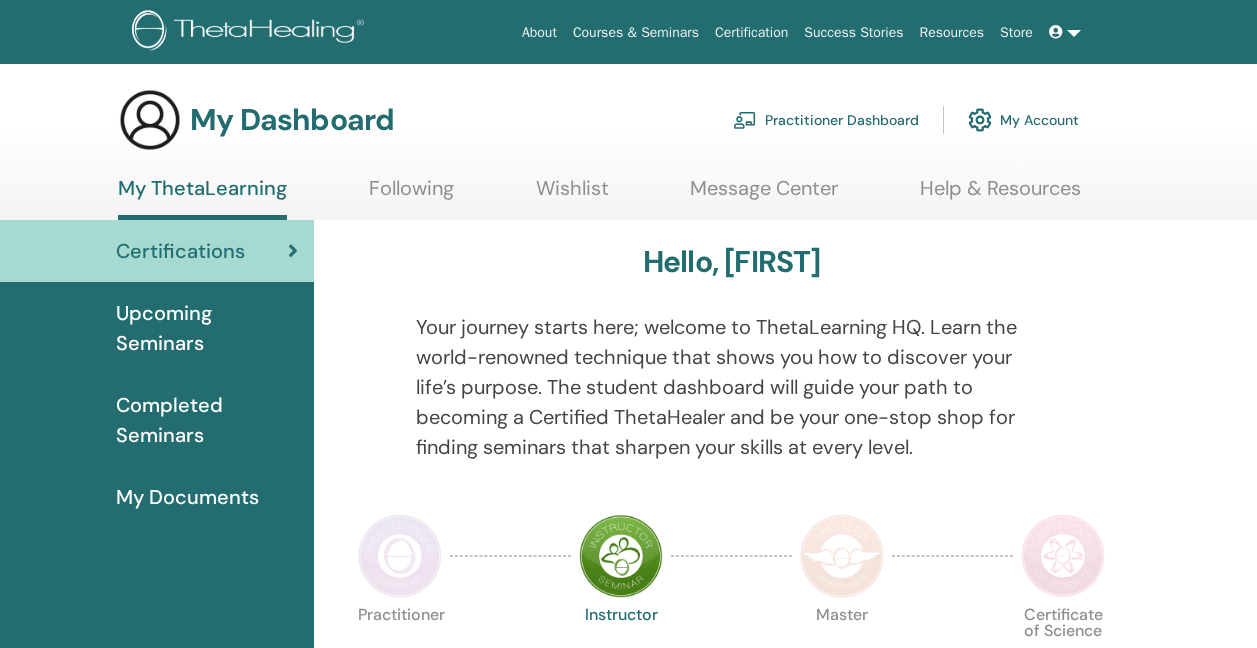 scroll, scrollTop: 0, scrollLeft: 0, axis: both 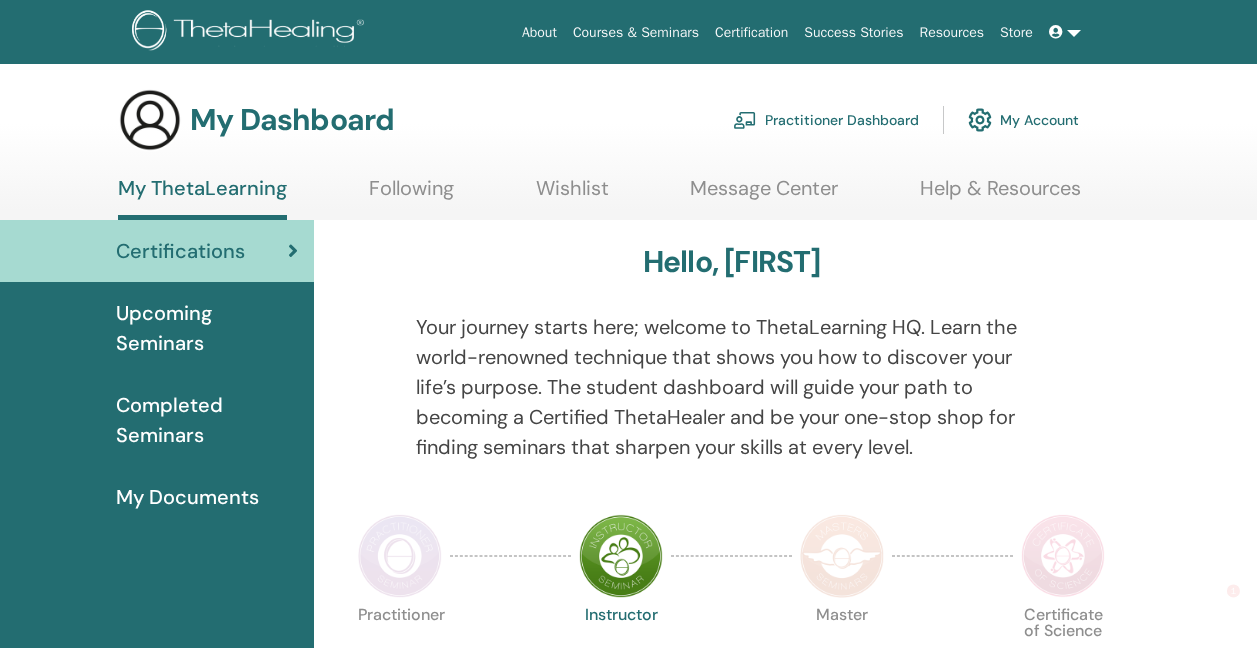 click on "Completed Seminars" at bounding box center (207, 420) 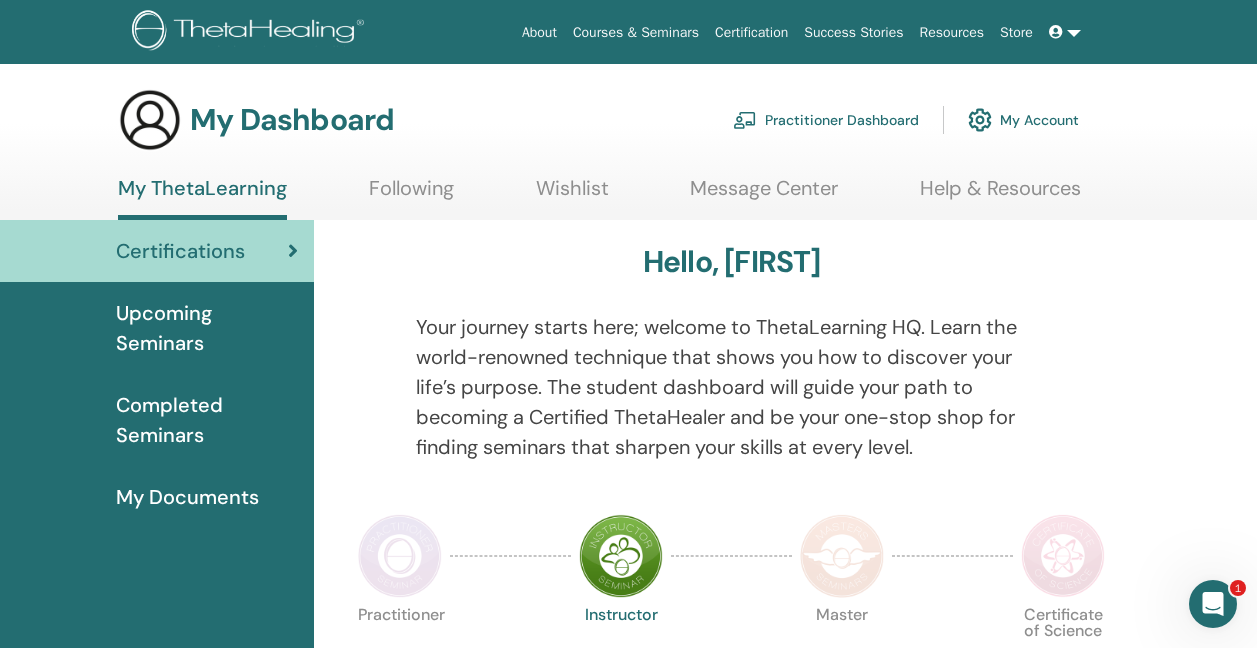 scroll, scrollTop: 0, scrollLeft: 0, axis: both 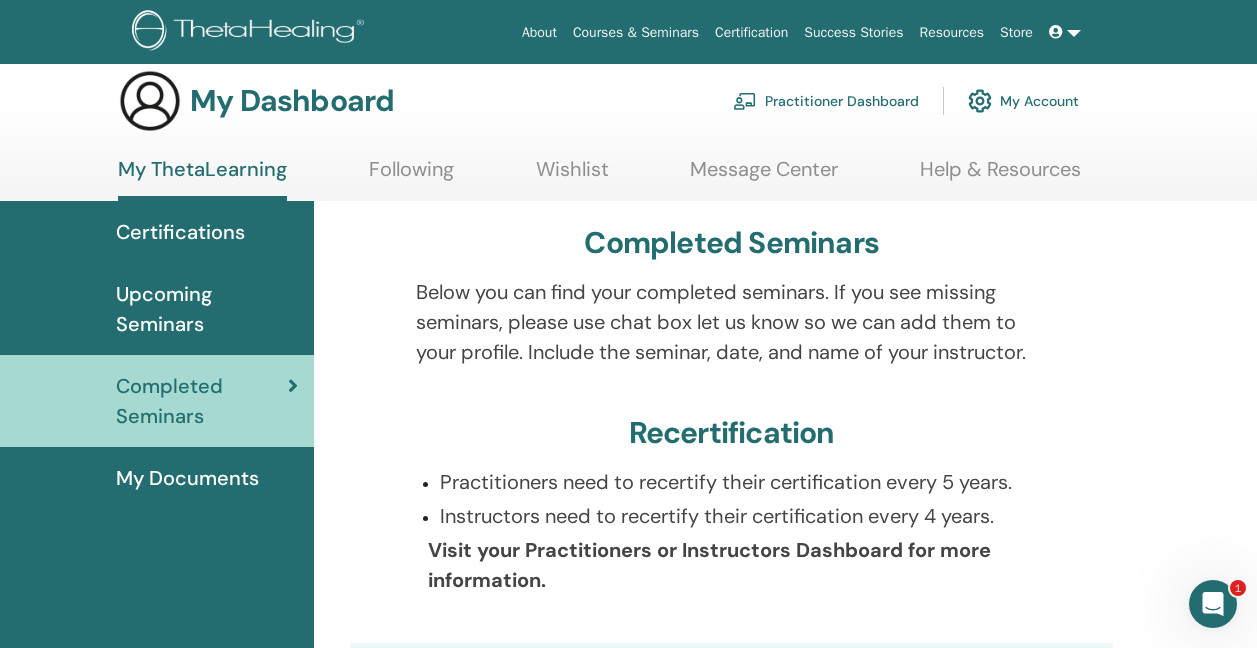 click on "Upcoming Seminars" at bounding box center (207, 309) 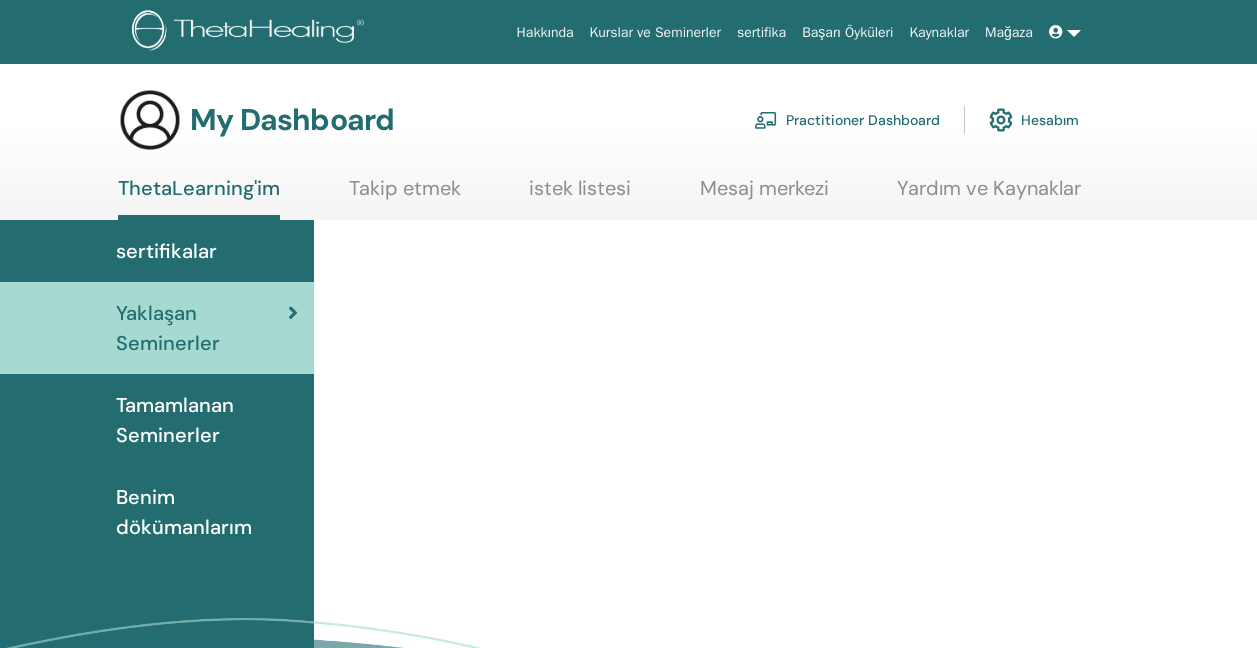 scroll, scrollTop: 0, scrollLeft: 0, axis: both 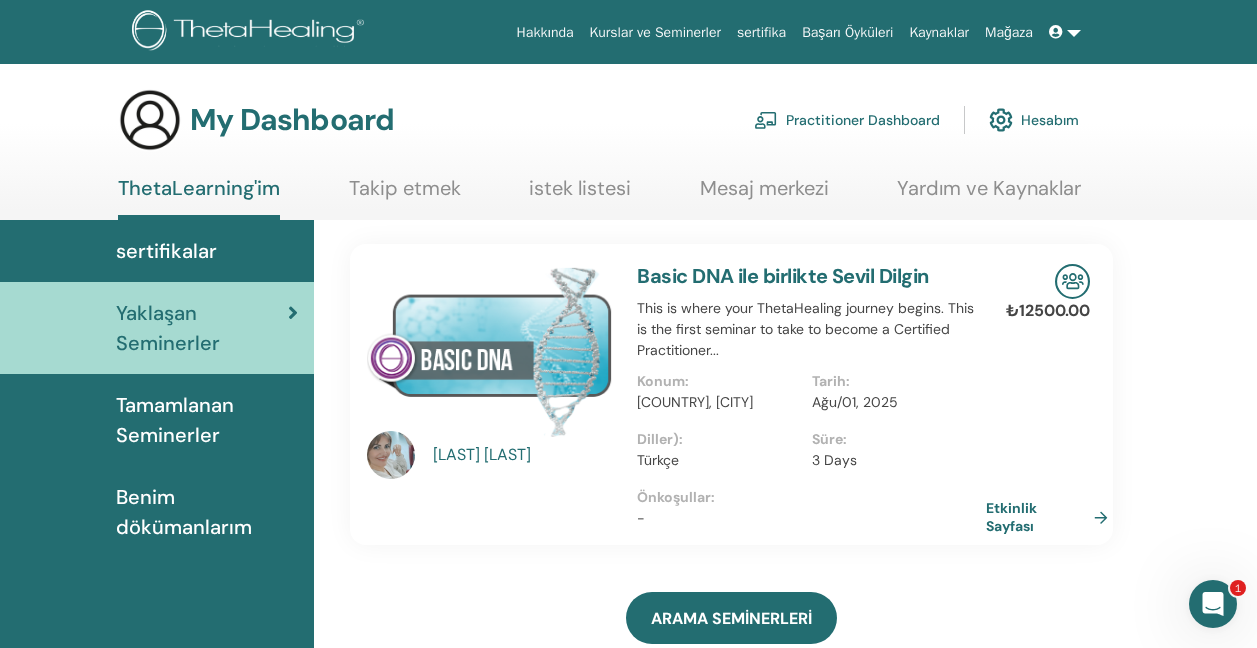 click at bounding box center [1065, 32] 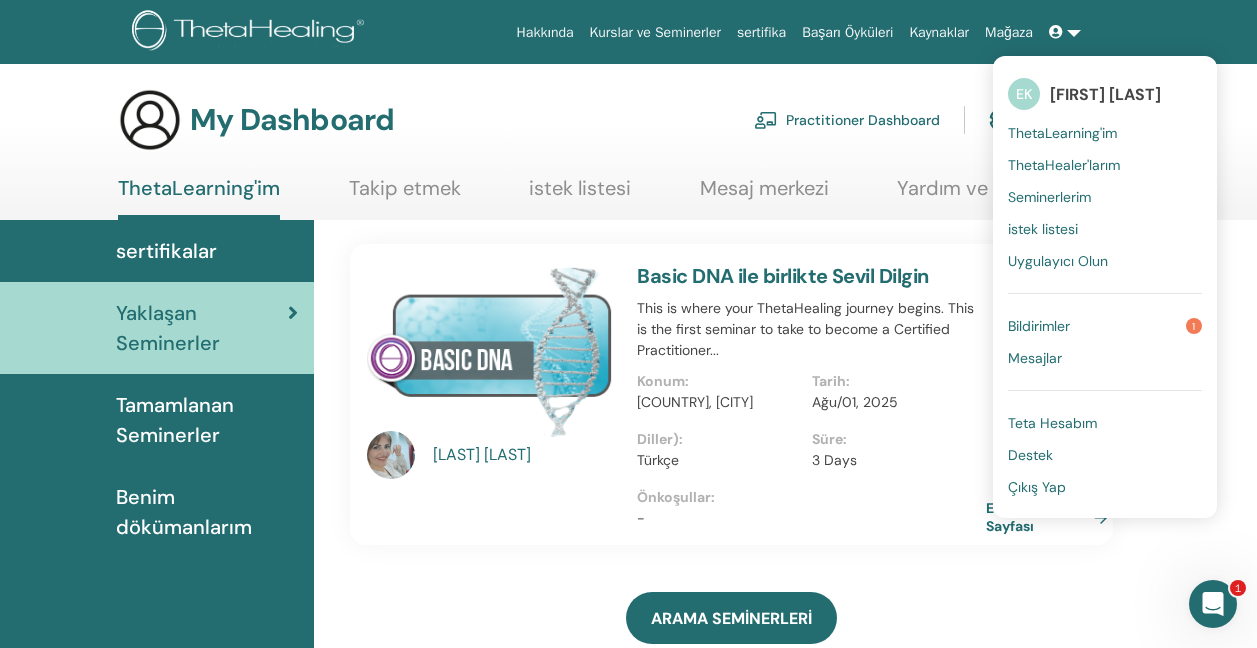 click on "sertifikalar" at bounding box center (157, 251) 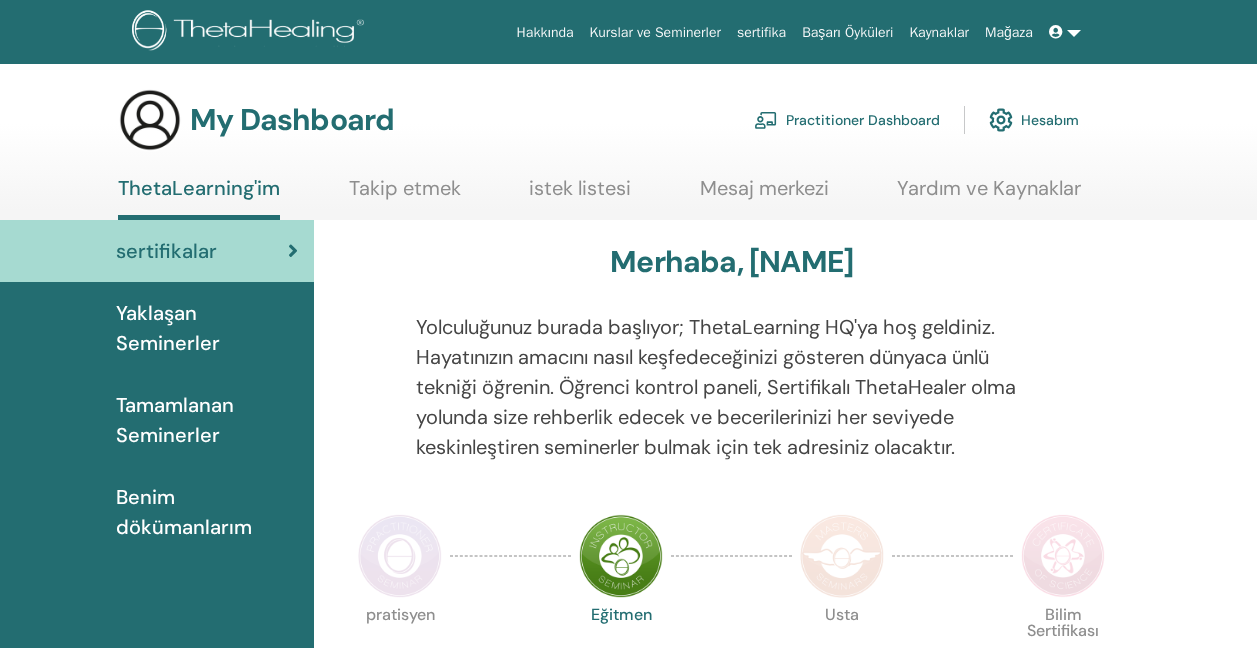scroll, scrollTop: 0, scrollLeft: 0, axis: both 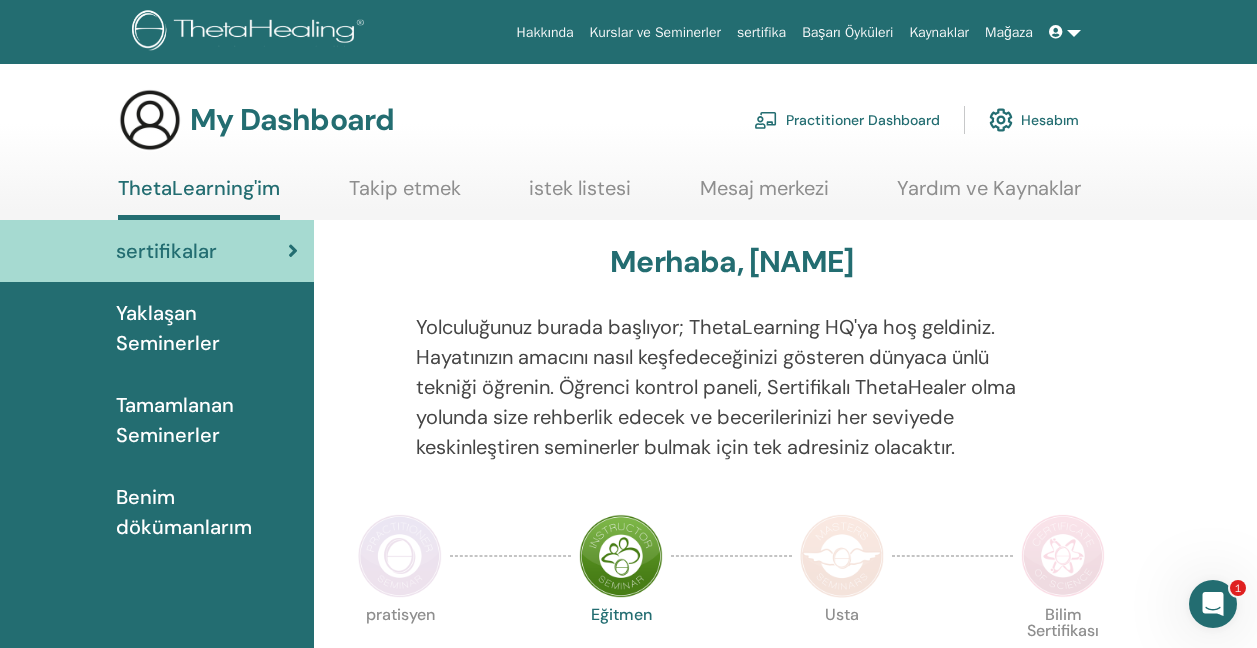click at bounding box center [1065, 32] 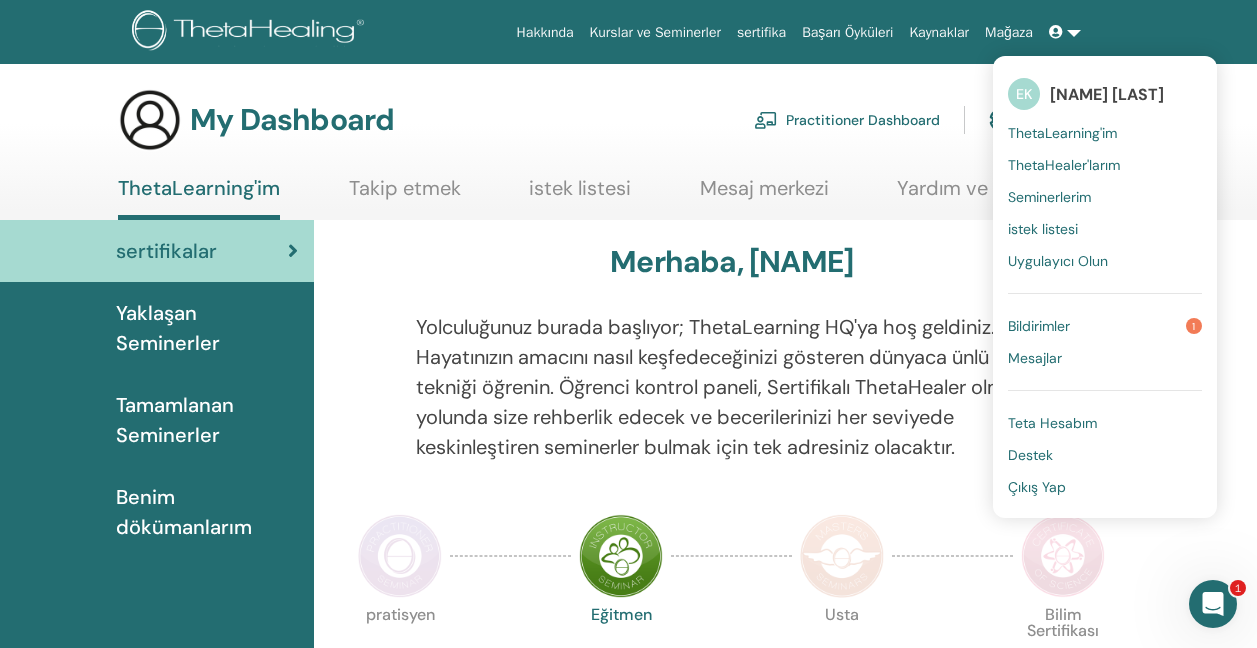 click on "Bildirimler" at bounding box center [1039, 326] 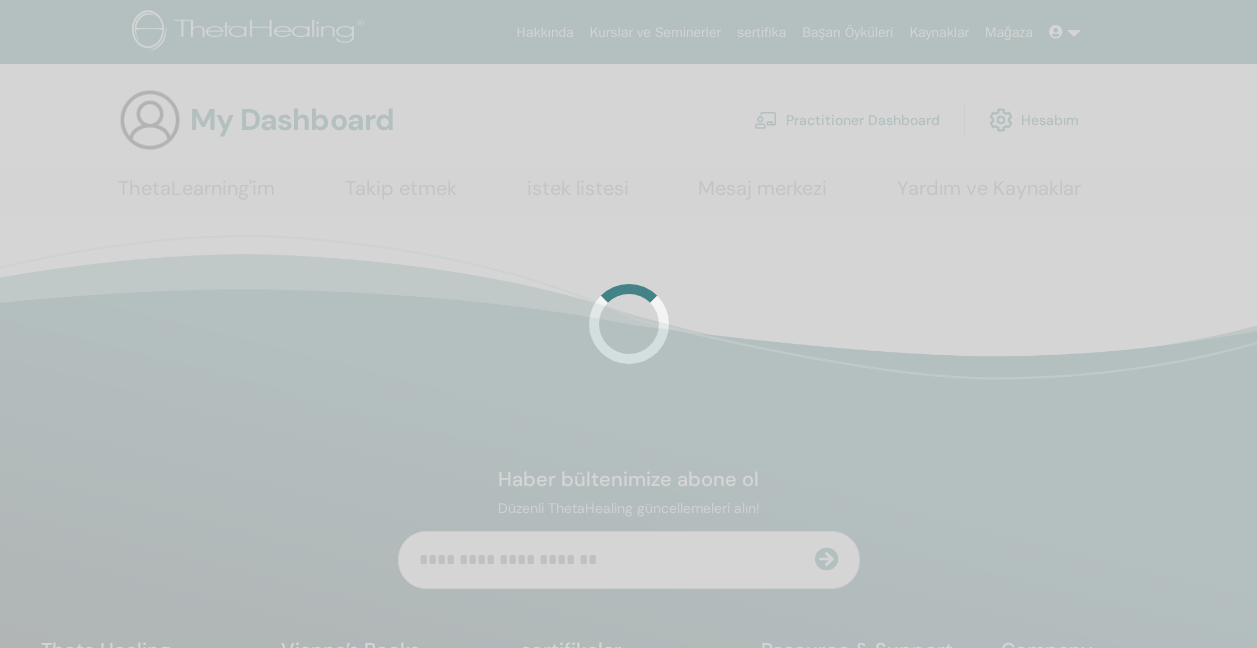scroll, scrollTop: 0, scrollLeft: 0, axis: both 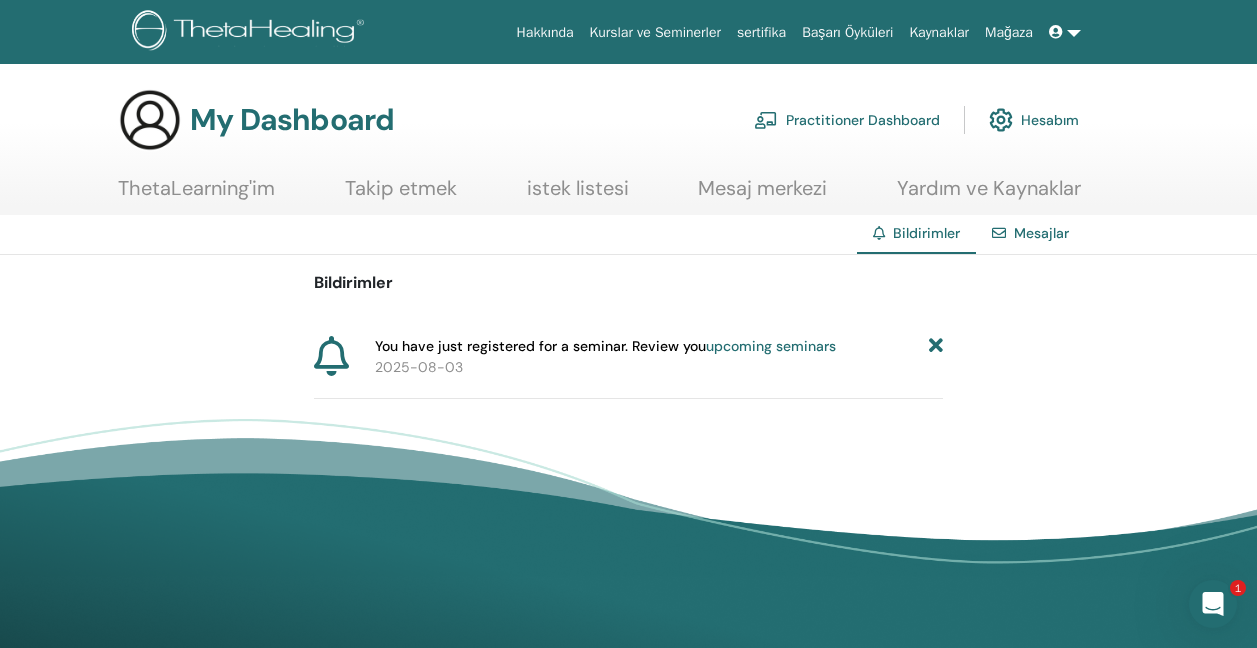 click at bounding box center [936, 346] 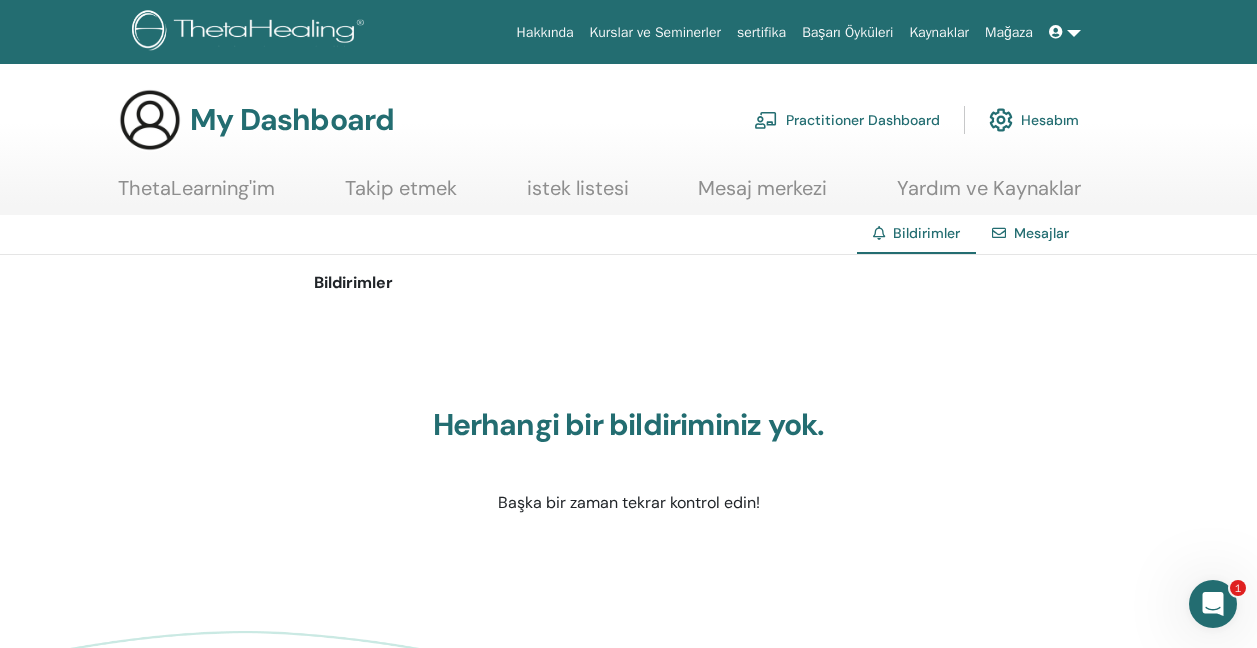 click on "Hesabım" at bounding box center (1034, 120) 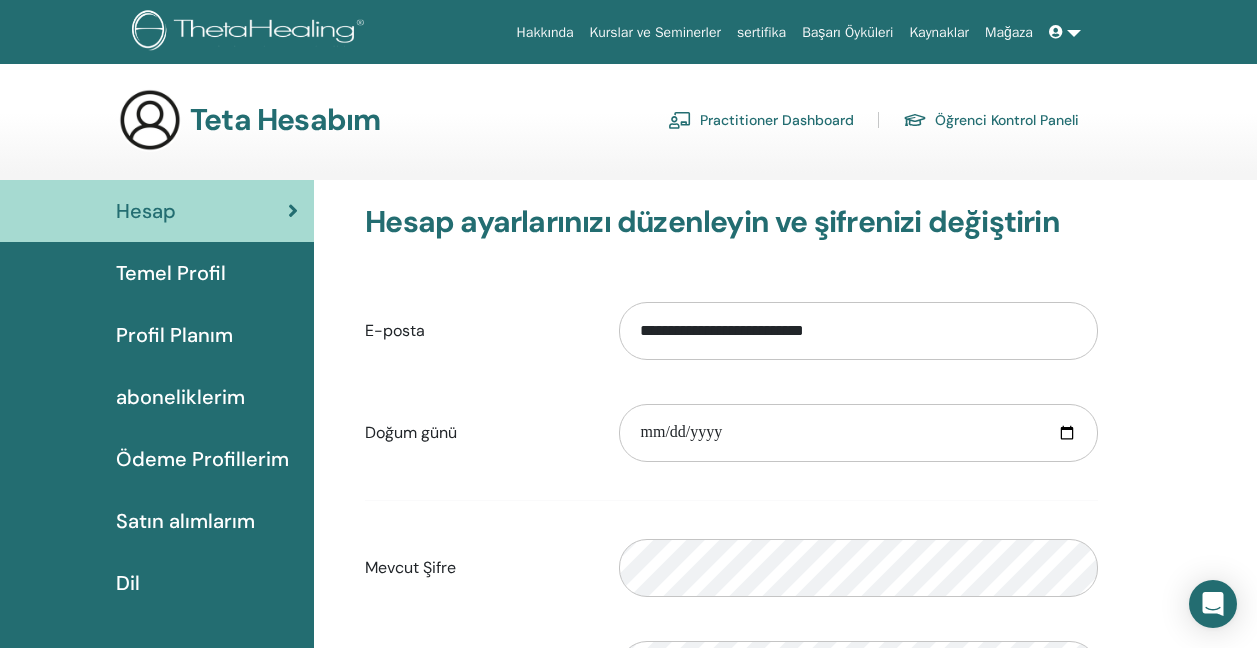 scroll, scrollTop: 0, scrollLeft: 0, axis: both 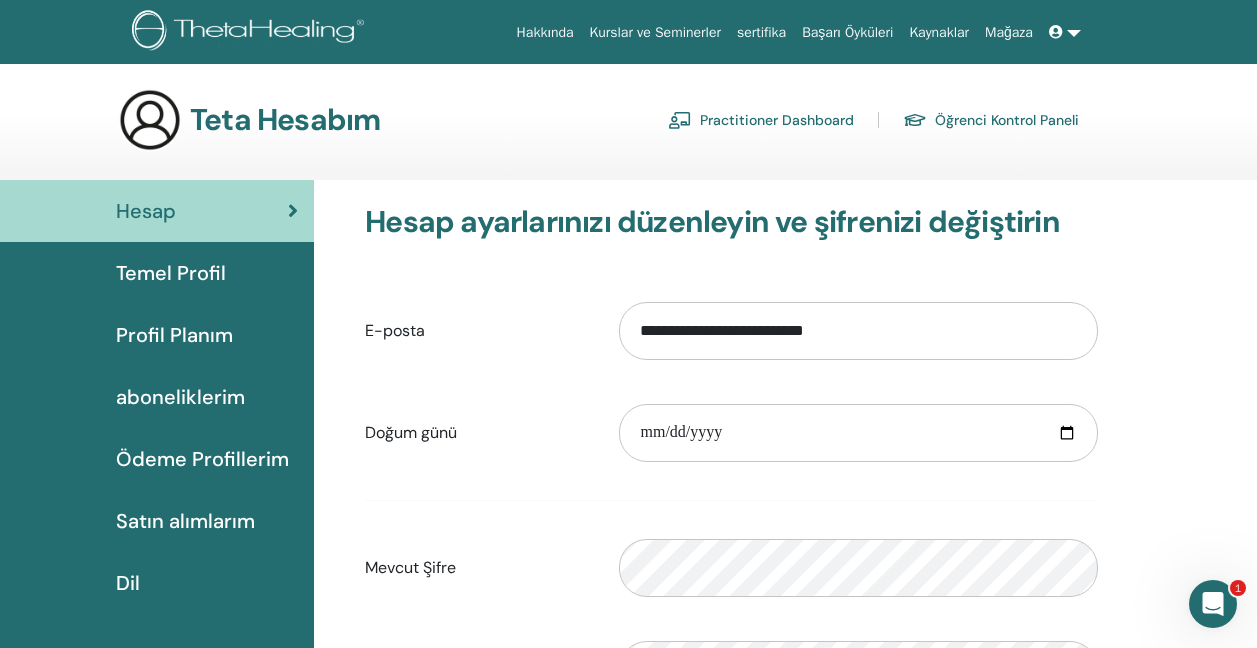 click at bounding box center (1065, 32) 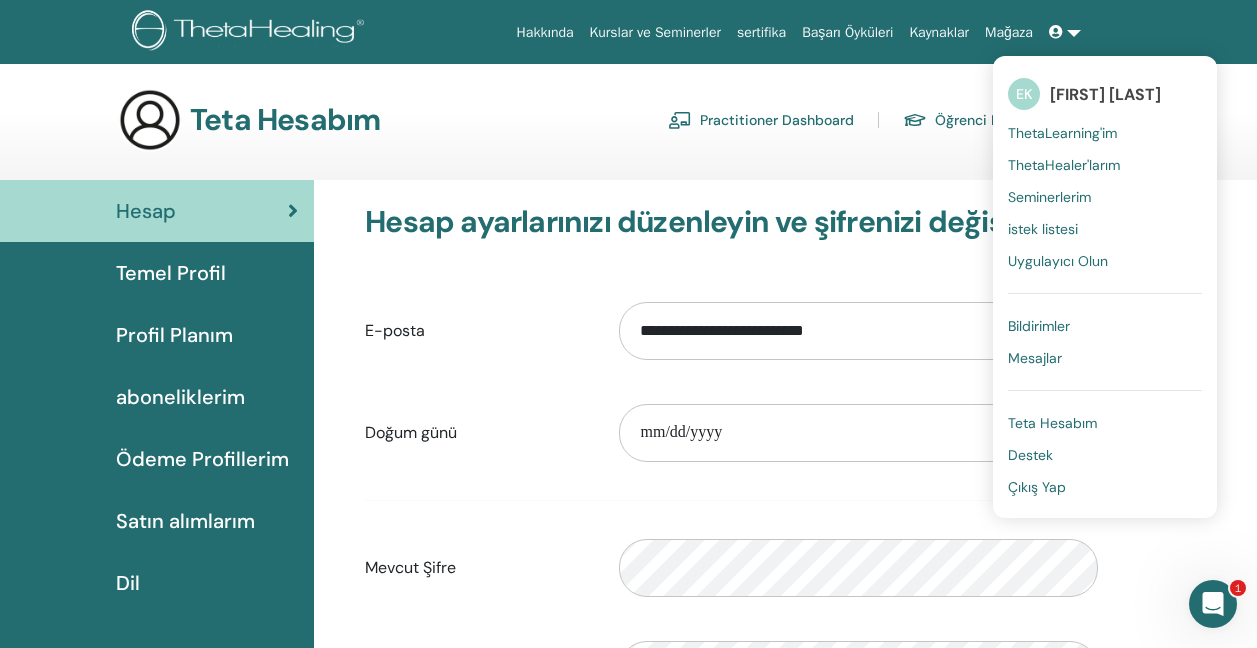 click on "ThetaLearning'im" at bounding box center [1062, 133] 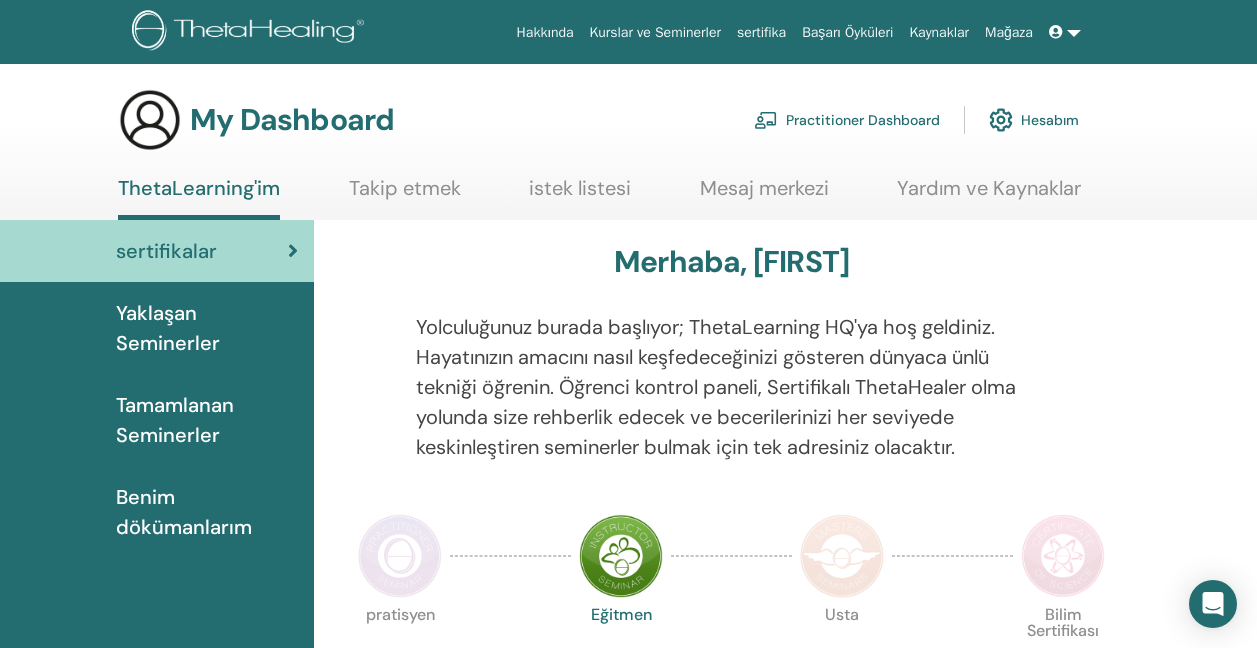 scroll, scrollTop: 0, scrollLeft: 0, axis: both 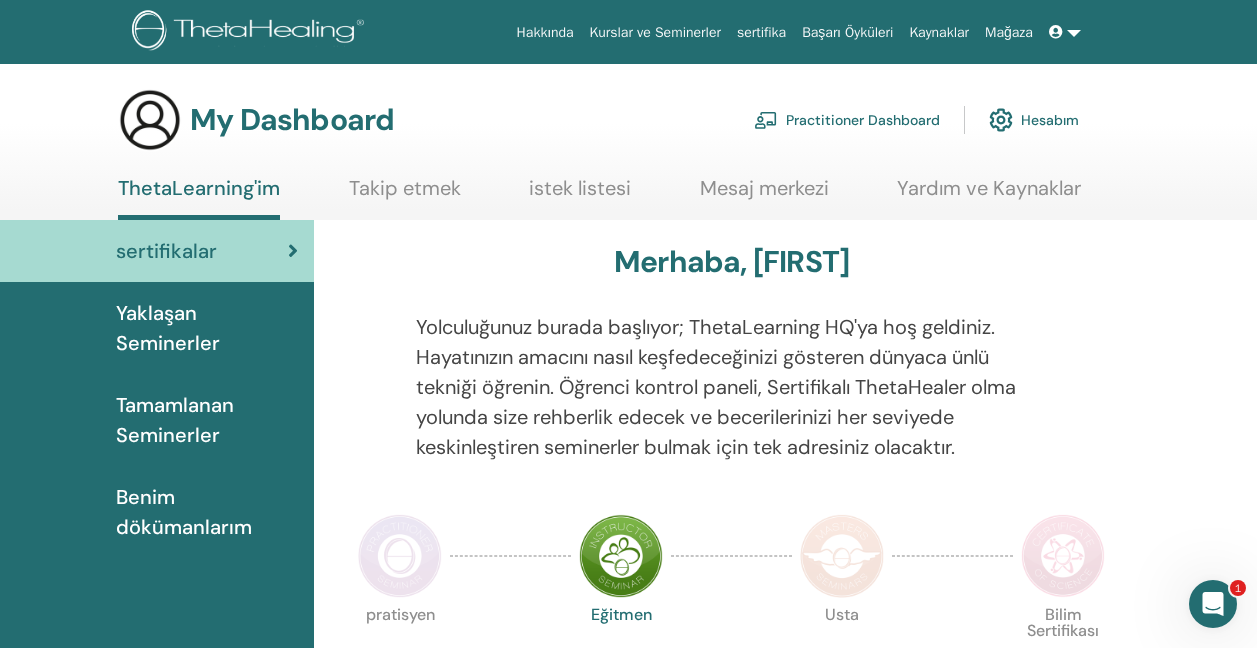 click on "Yaklaşan Seminerler" at bounding box center (207, 328) 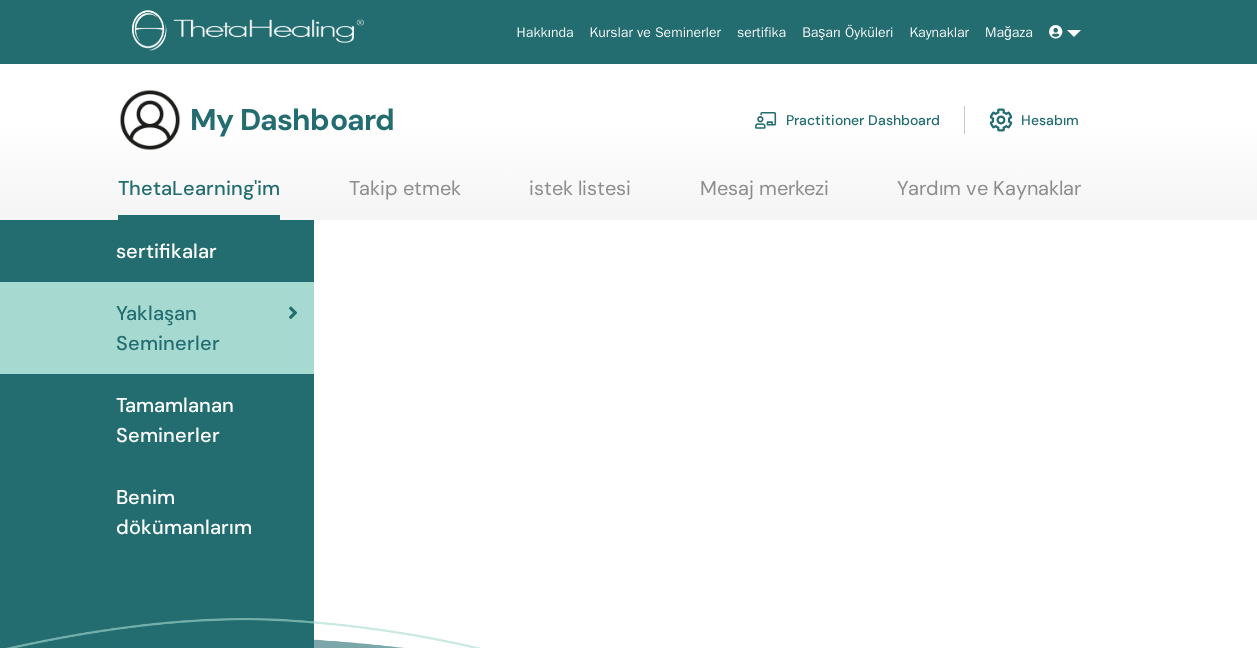 scroll, scrollTop: 0, scrollLeft: 0, axis: both 